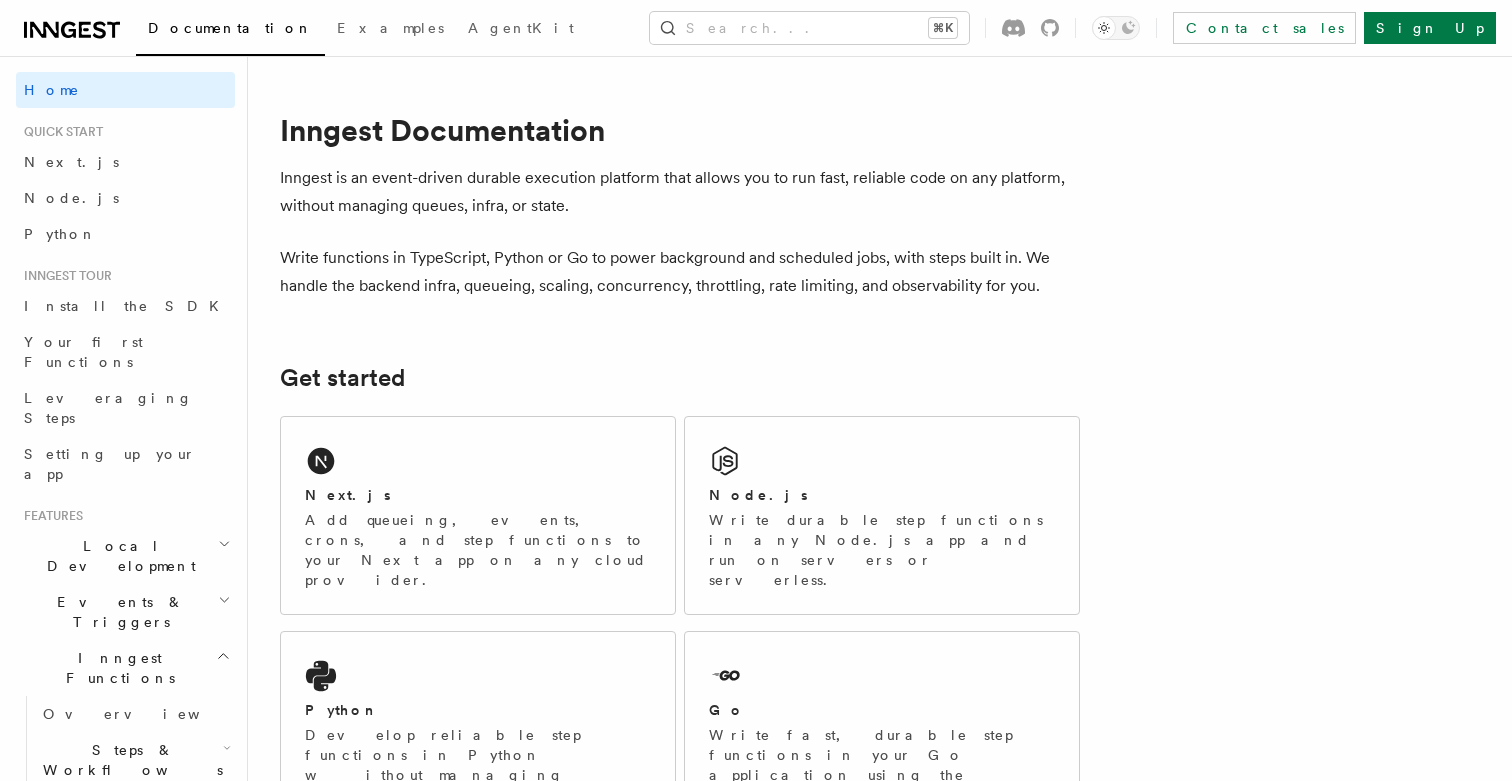 scroll, scrollTop: 0, scrollLeft: 0, axis: both 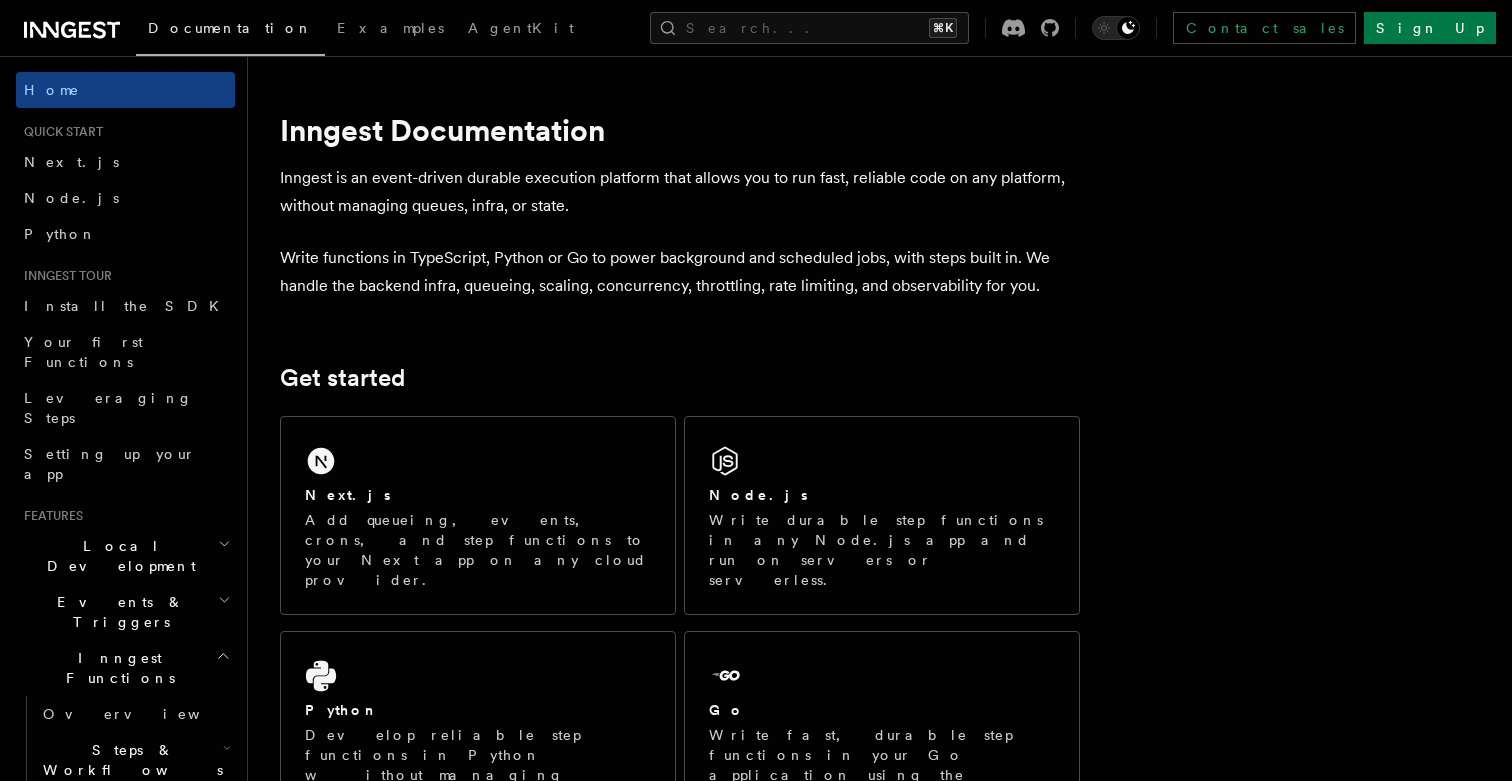 click on "Inngest Documentation
Inngest is an event-driven durable execution platform that allows you to run fast, reliable code on any platform, without managing queues, infra, or state.
Write functions in TypeScript, Python or Go to power background and scheduled jobs, with steps built in.  We handle the backend infra, queueing, scaling, concurrency, throttling, rate limiting, and observability for you.
Get started
Next.js Add queueing, events, crons, and step functions to your Next app on any cloud provider. Node.js Write durable step functions in any Node.js app and run on servers or serverless. Python Develop reliable step functions in Python without managing queueing systems or DAG based workflows. Go Write fast, durable step functions in your Go application using the standard library.
Write reliable workflows Learn how Inngest's Durable Execution Engine ensures that your workflow already run until completion with steps. Learn how Inngest works
Build with Inngest
User-defined Workflows
Explore" at bounding box center (784, 1580) 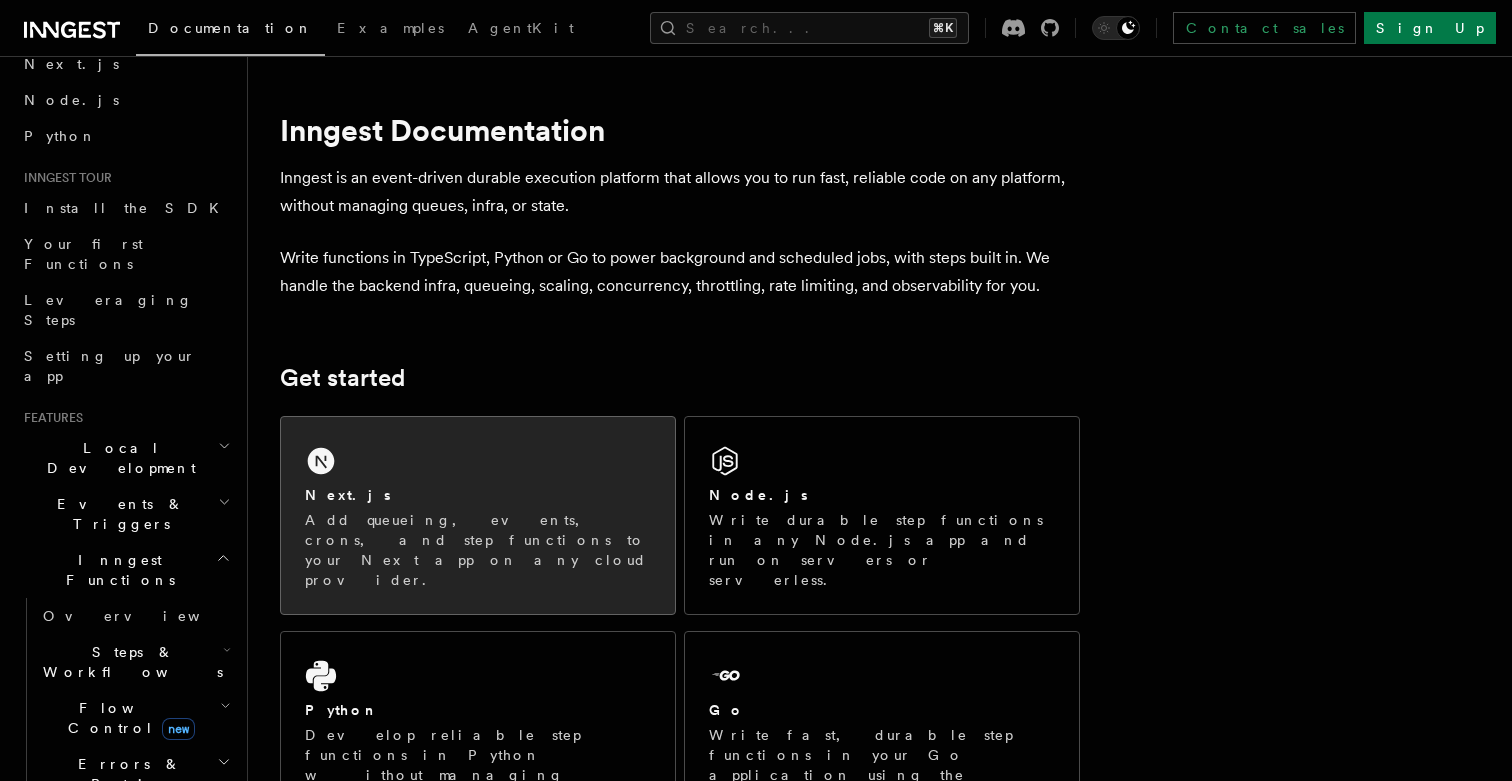 scroll, scrollTop: 100, scrollLeft: 0, axis: vertical 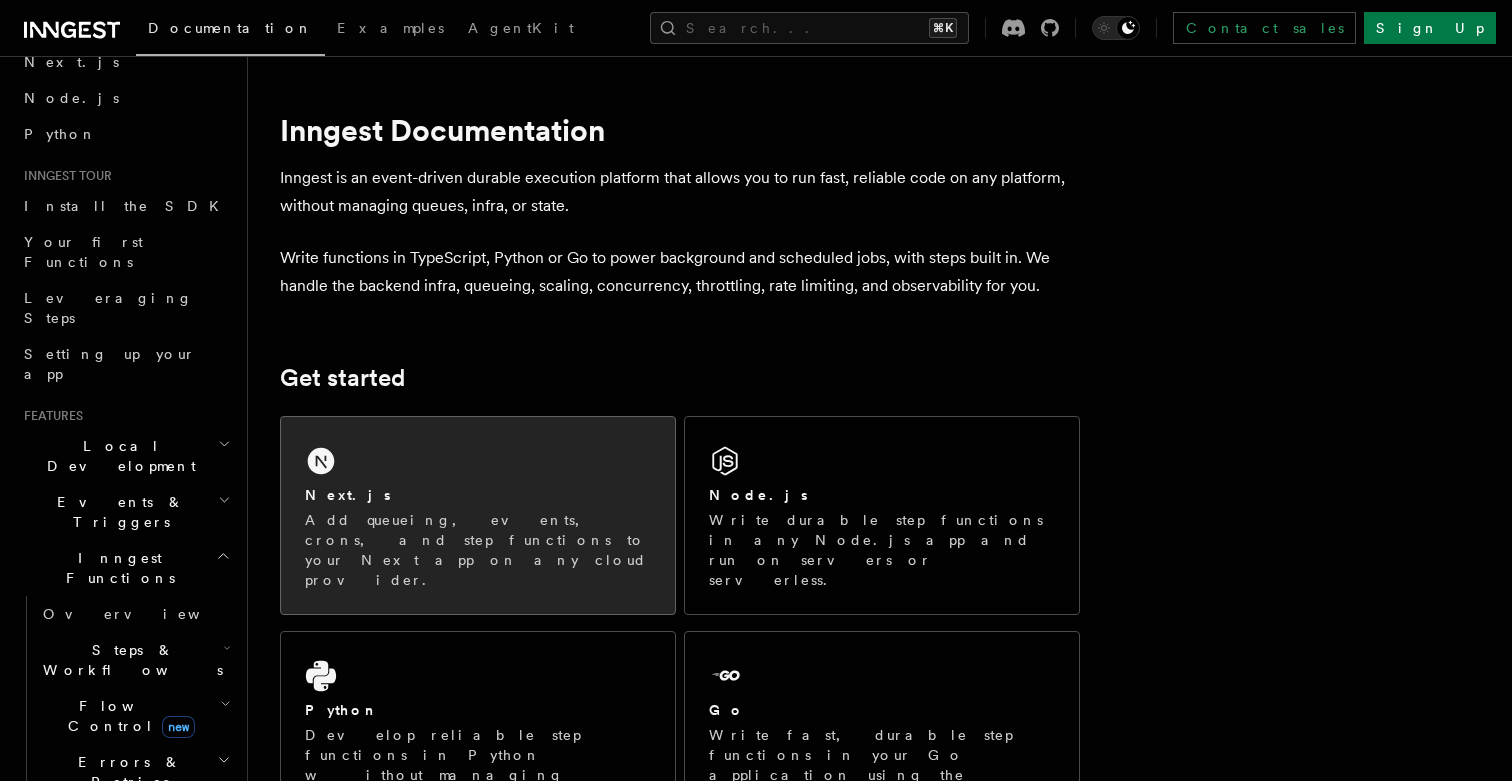 click on "Next.js" at bounding box center (478, 495) 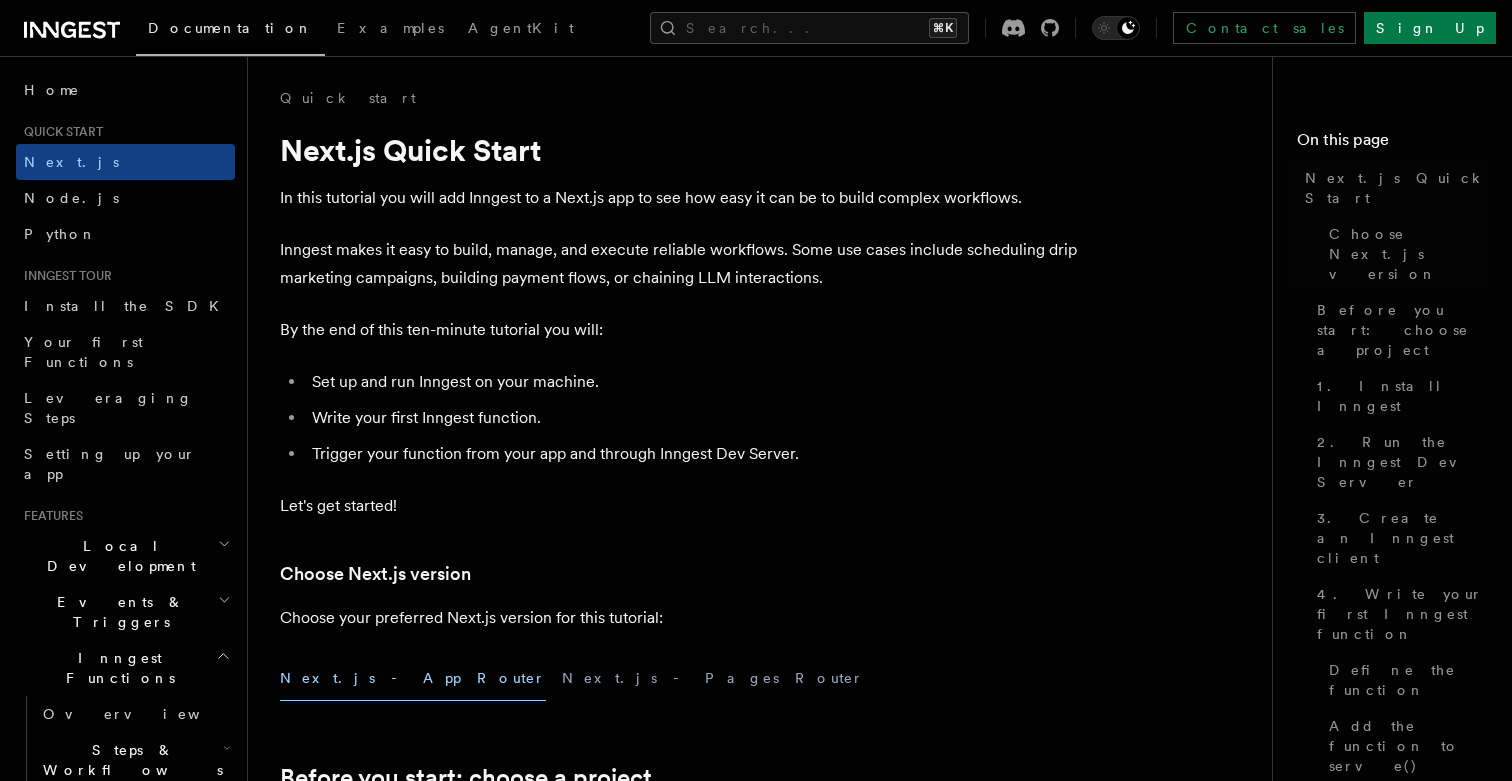 scroll, scrollTop: 0, scrollLeft: 0, axis: both 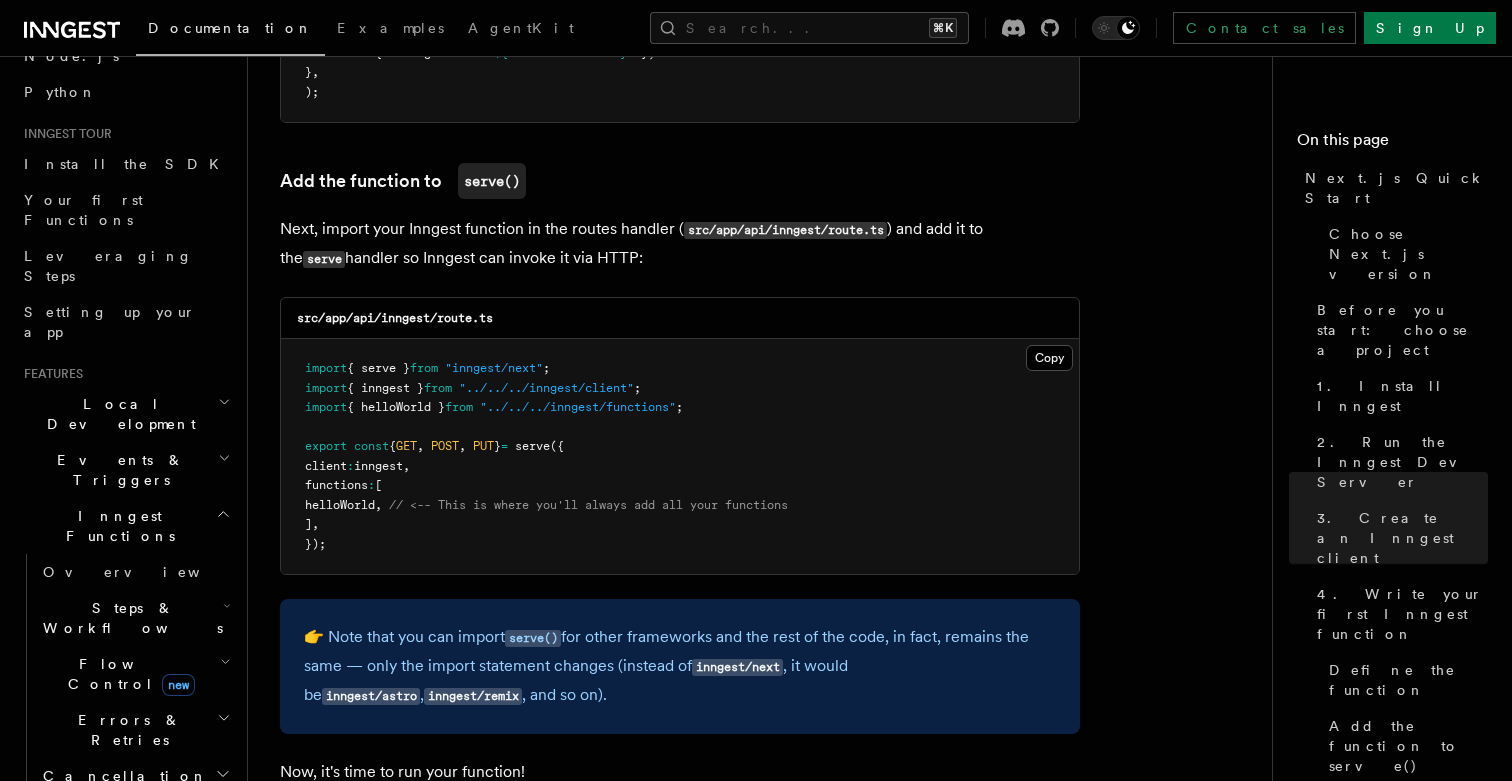 click on "Local Development" at bounding box center (117, 414) 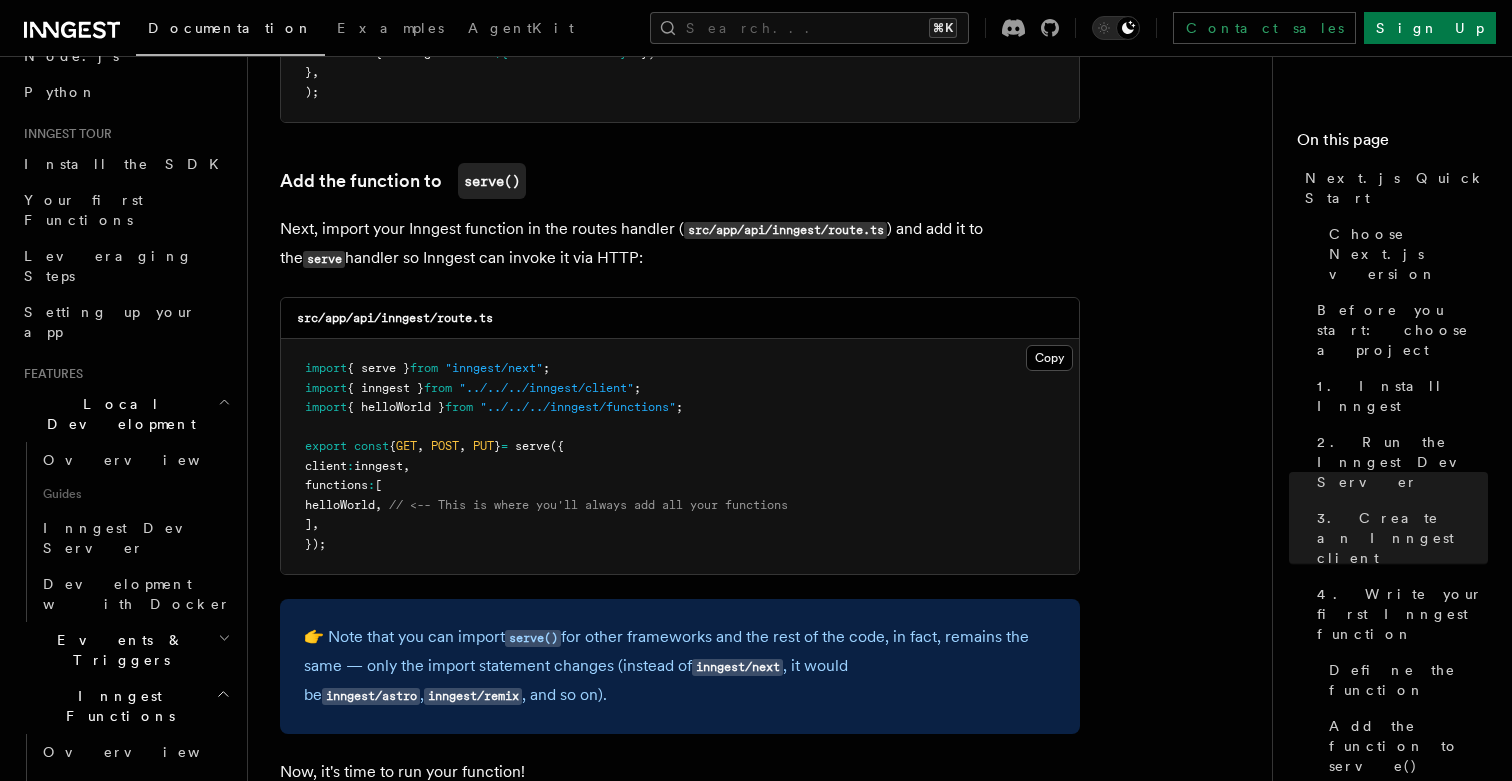 click on "Local Development" at bounding box center (117, 414) 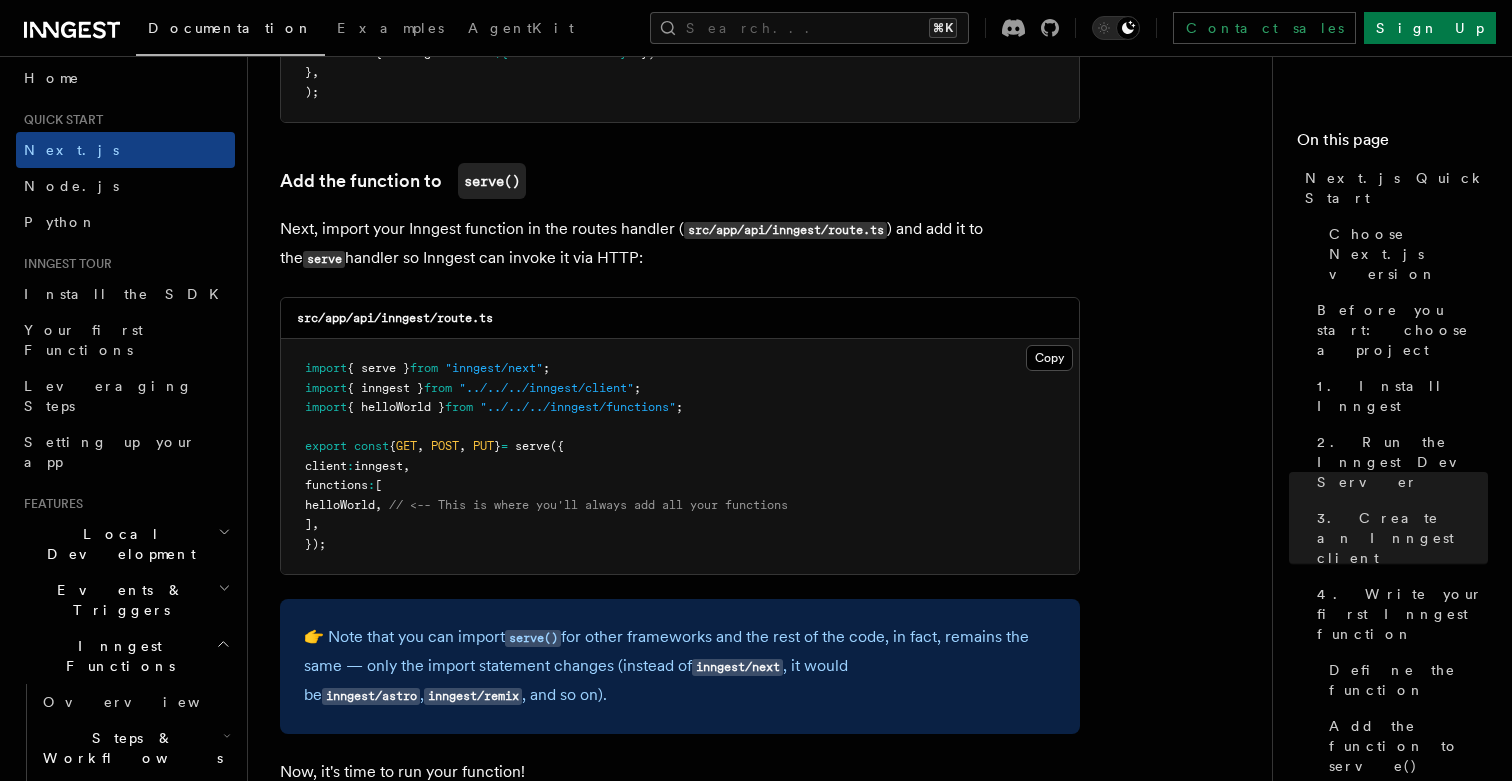 scroll, scrollTop: 0, scrollLeft: 0, axis: both 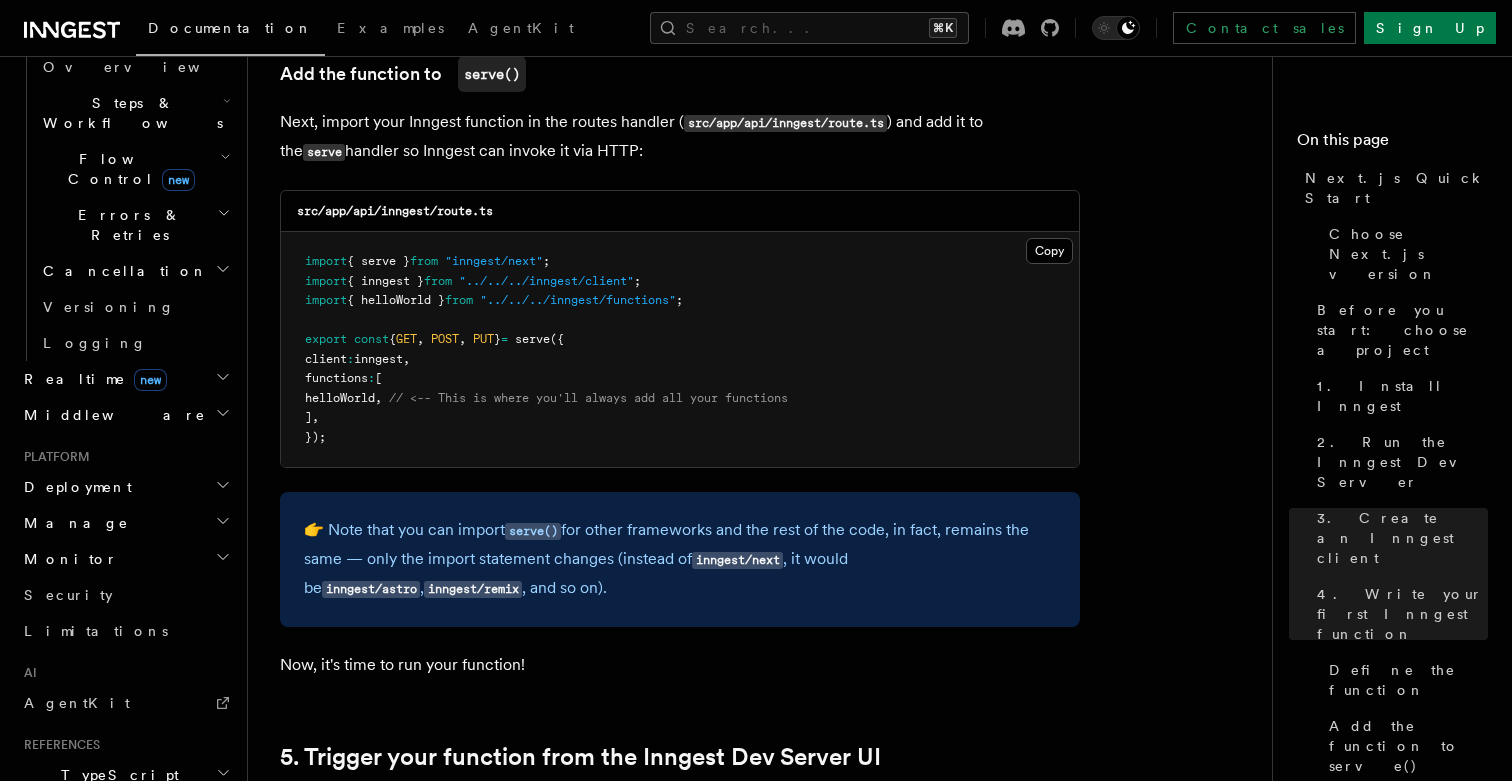 click on "Deployment" at bounding box center [74, 487] 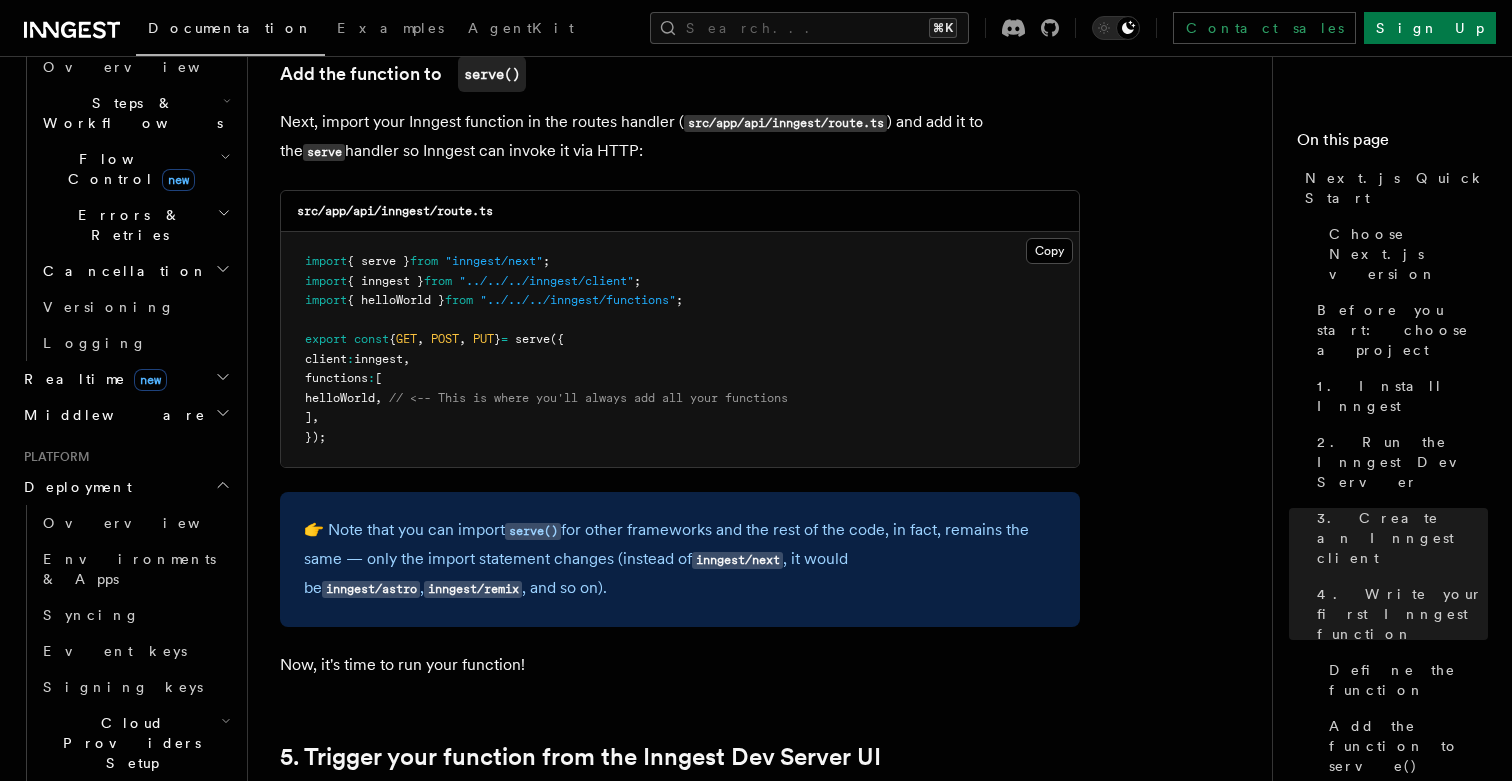 click on "Deployment" at bounding box center (74, 487) 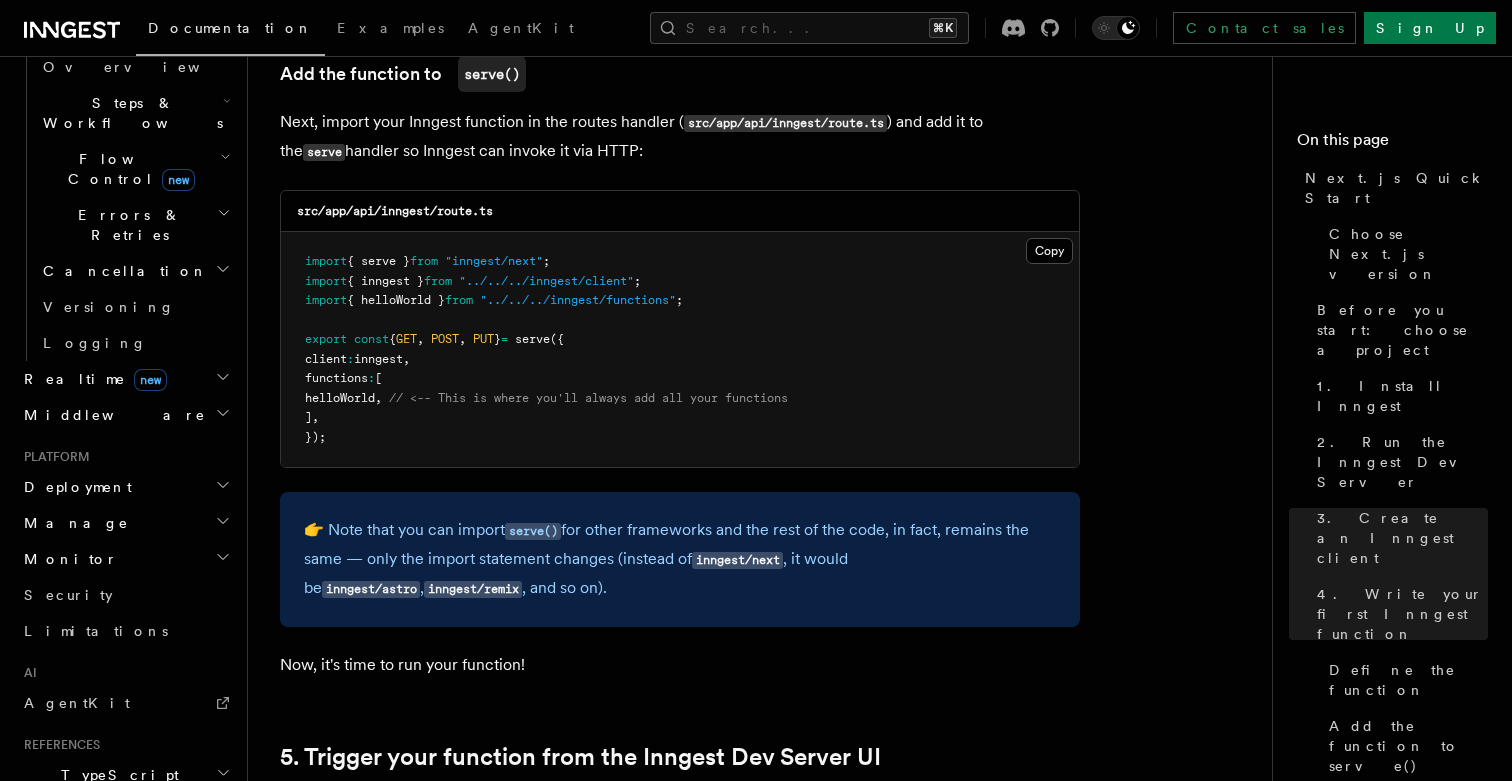 click on "Manage" at bounding box center (72, 523) 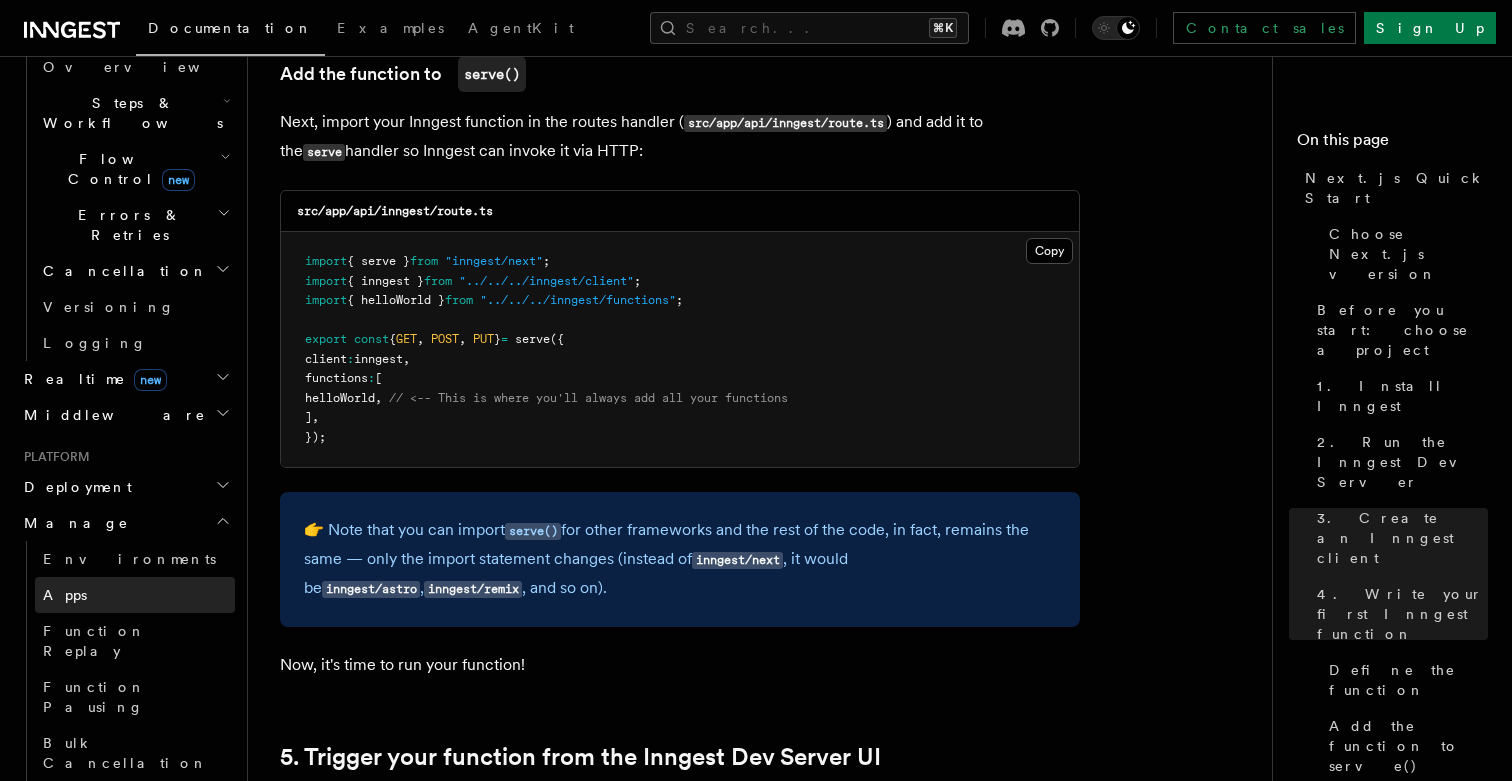 click on "Apps" at bounding box center [65, 595] 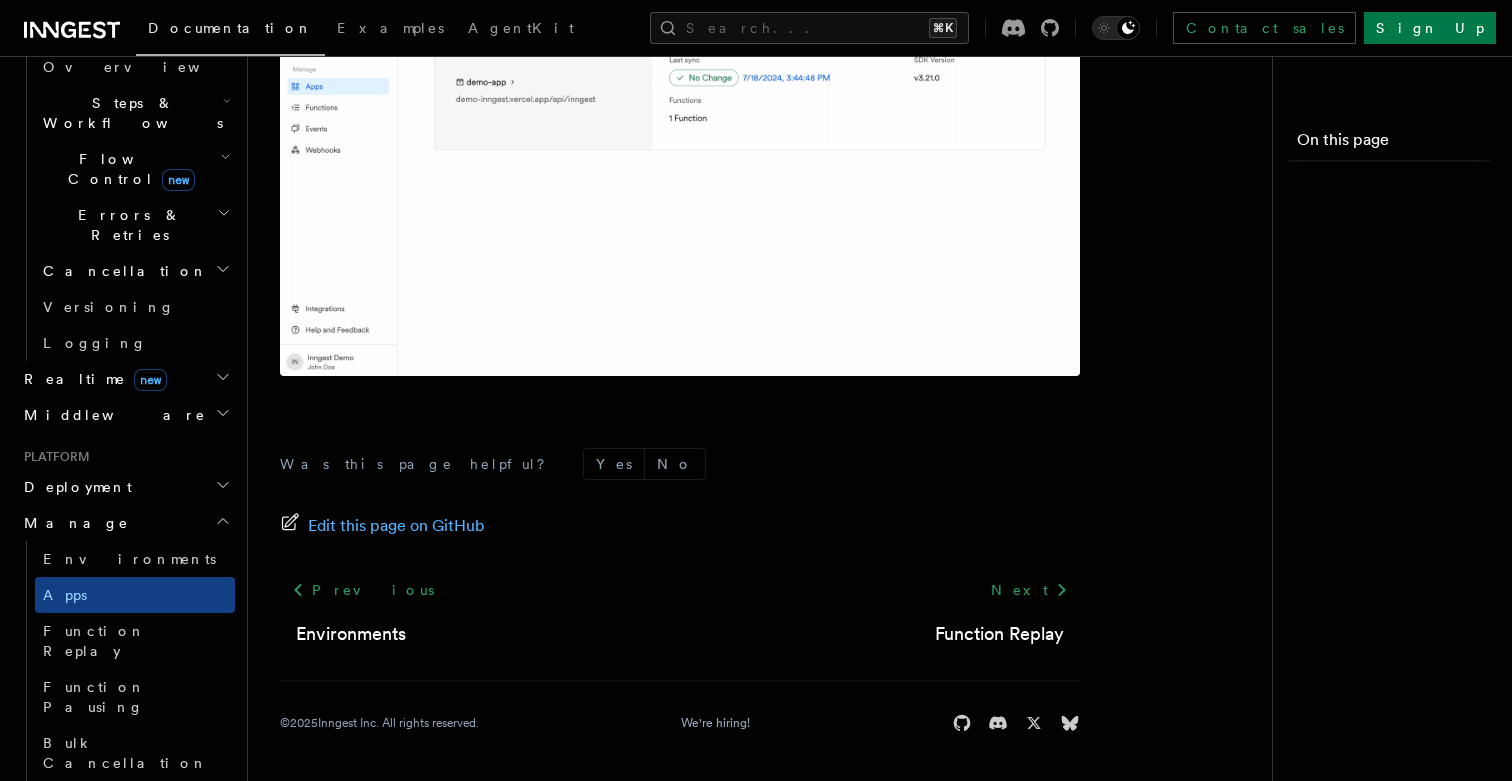 scroll, scrollTop: 0, scrollLeft: 0, axis: both 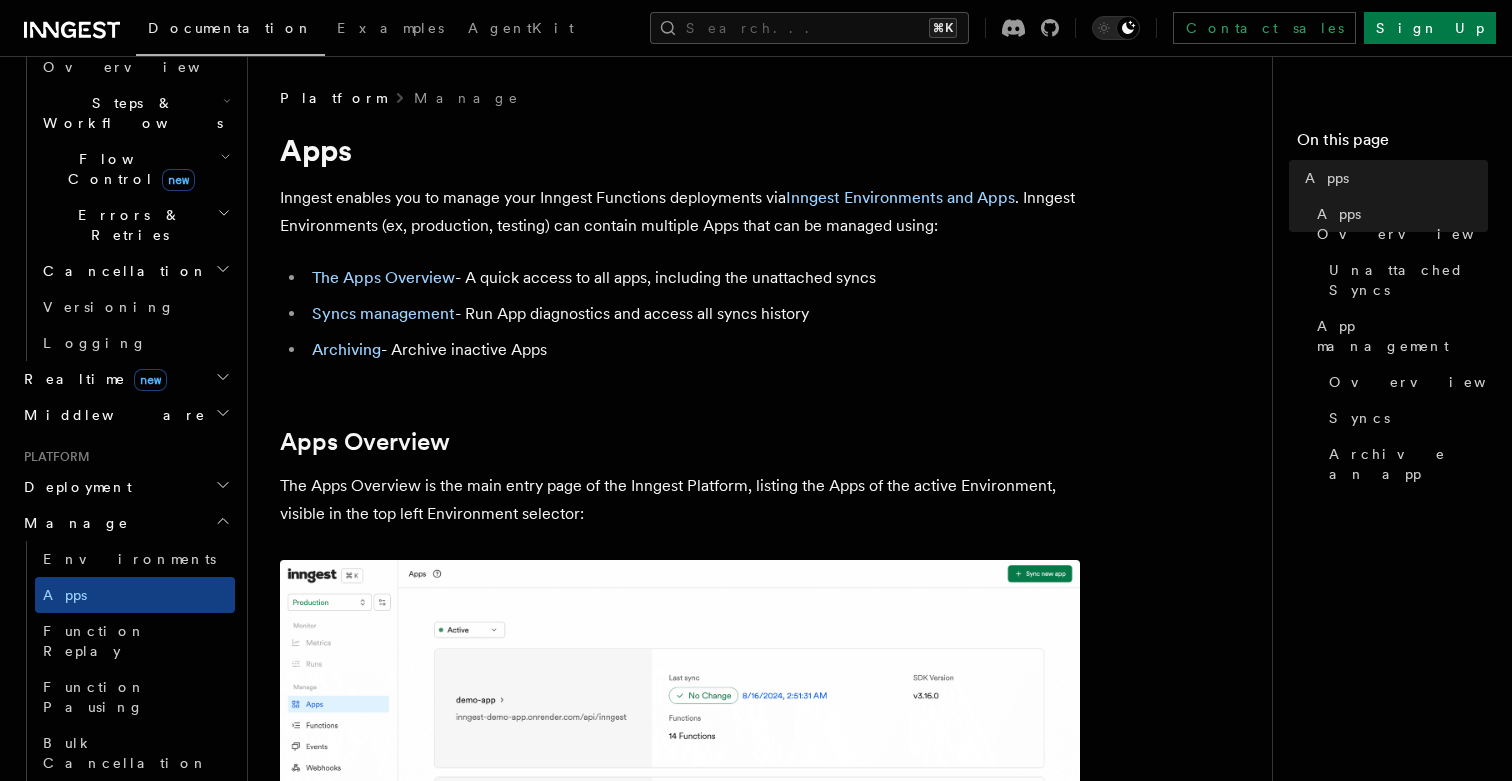 click on "Manage" at bounding box center [72, 523] 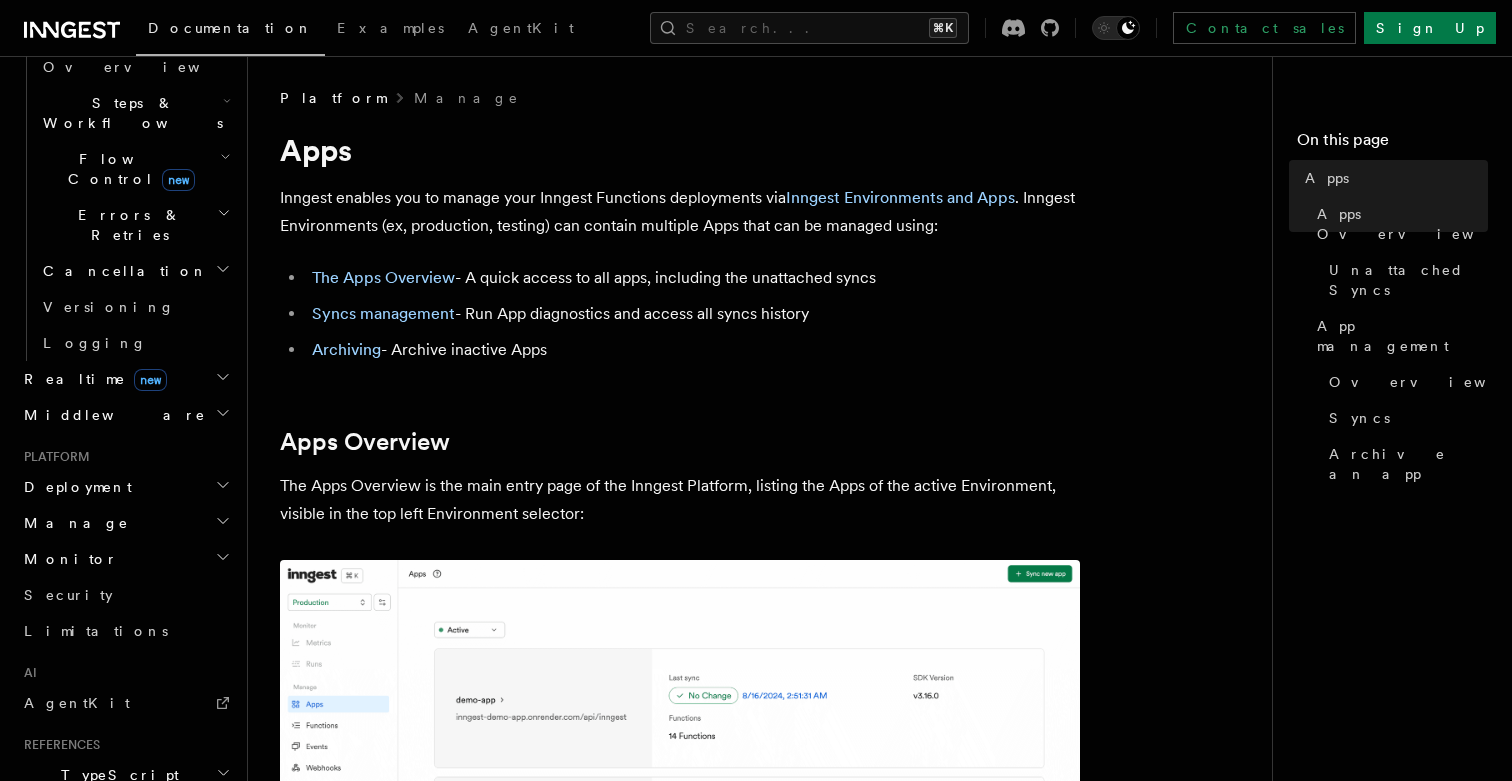 click on "Monitor" at bounding box center (67, 559) 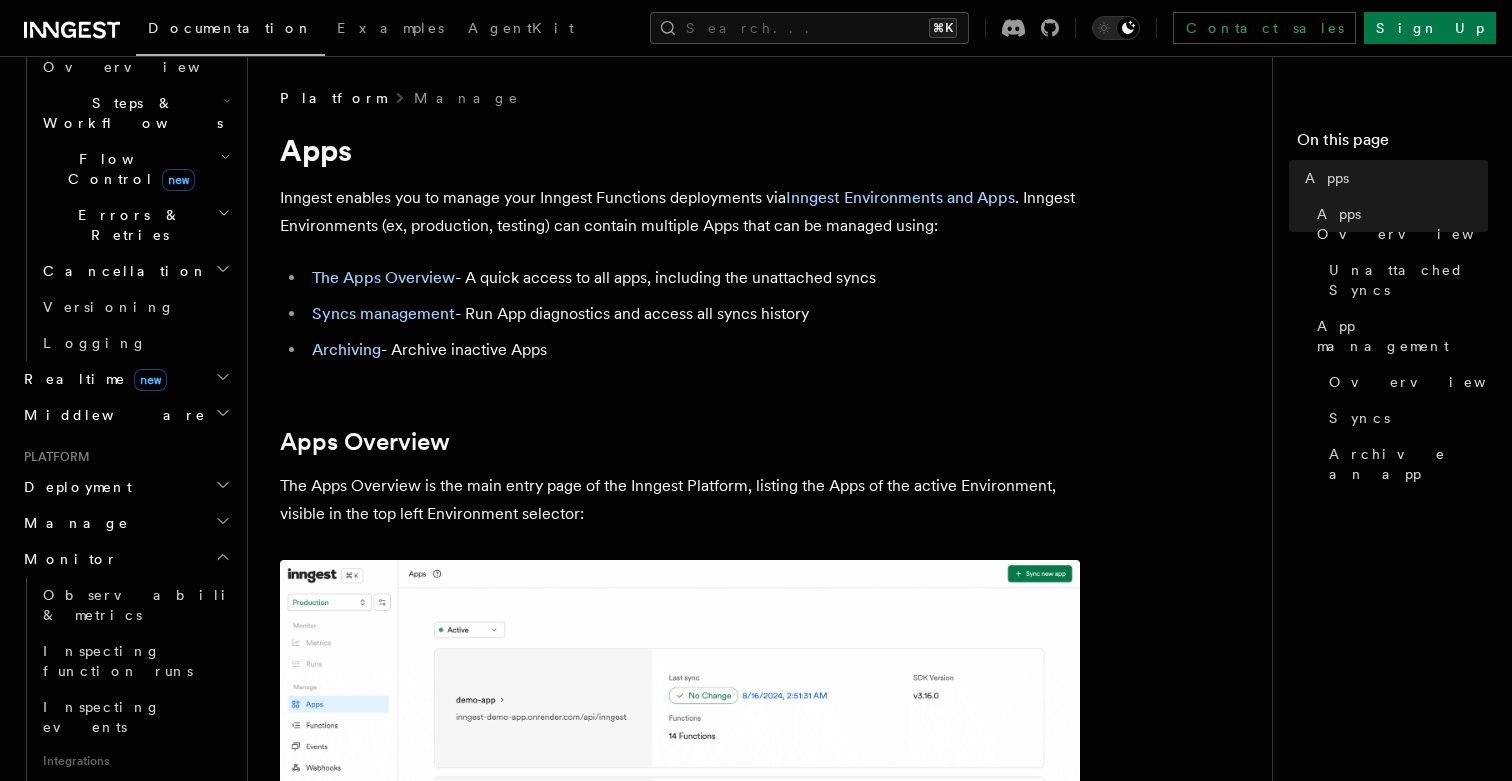 click on "Monitor" at bounding box center (67, 559) 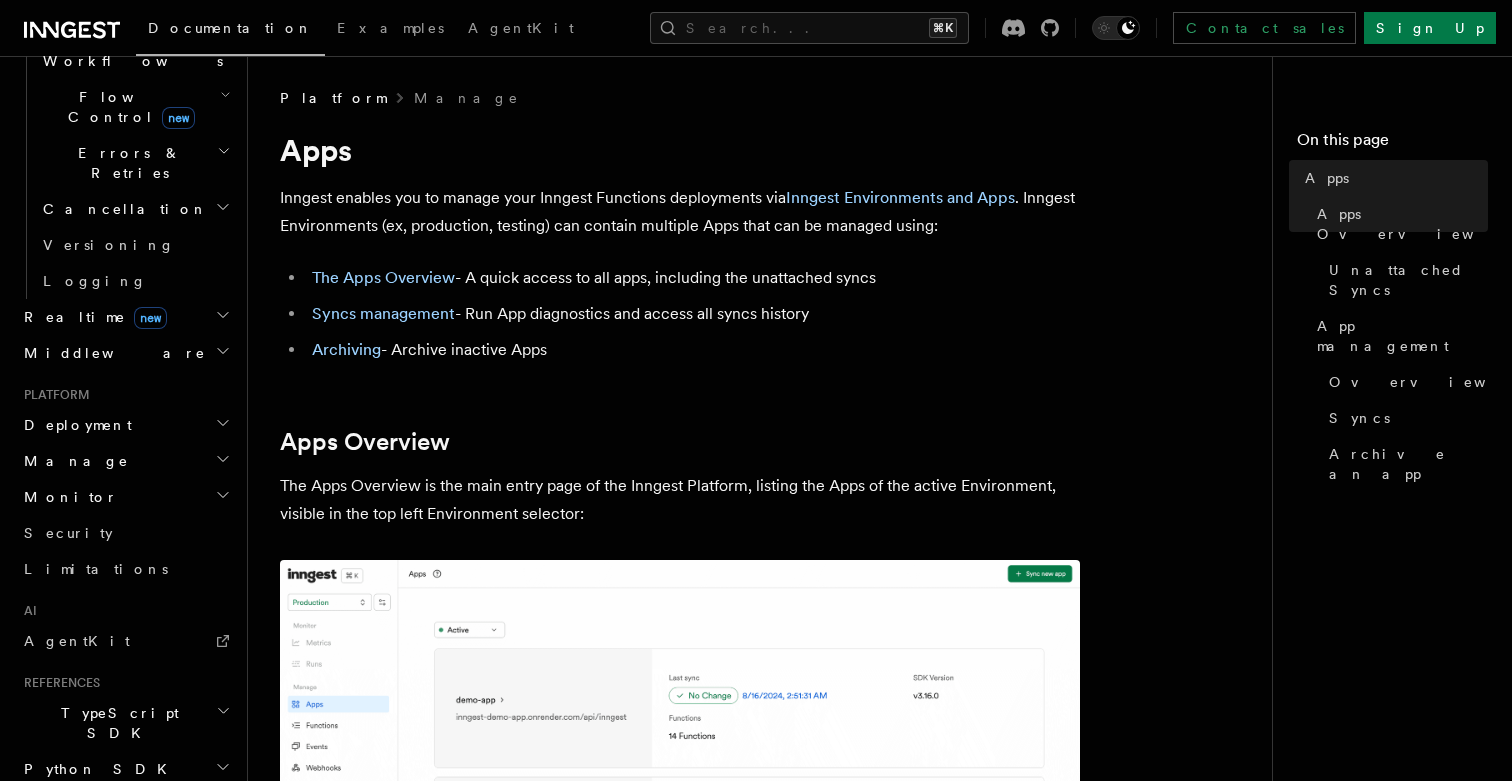 scroll, scrollTop: 819, scrollLeft: 0, axis: vertical 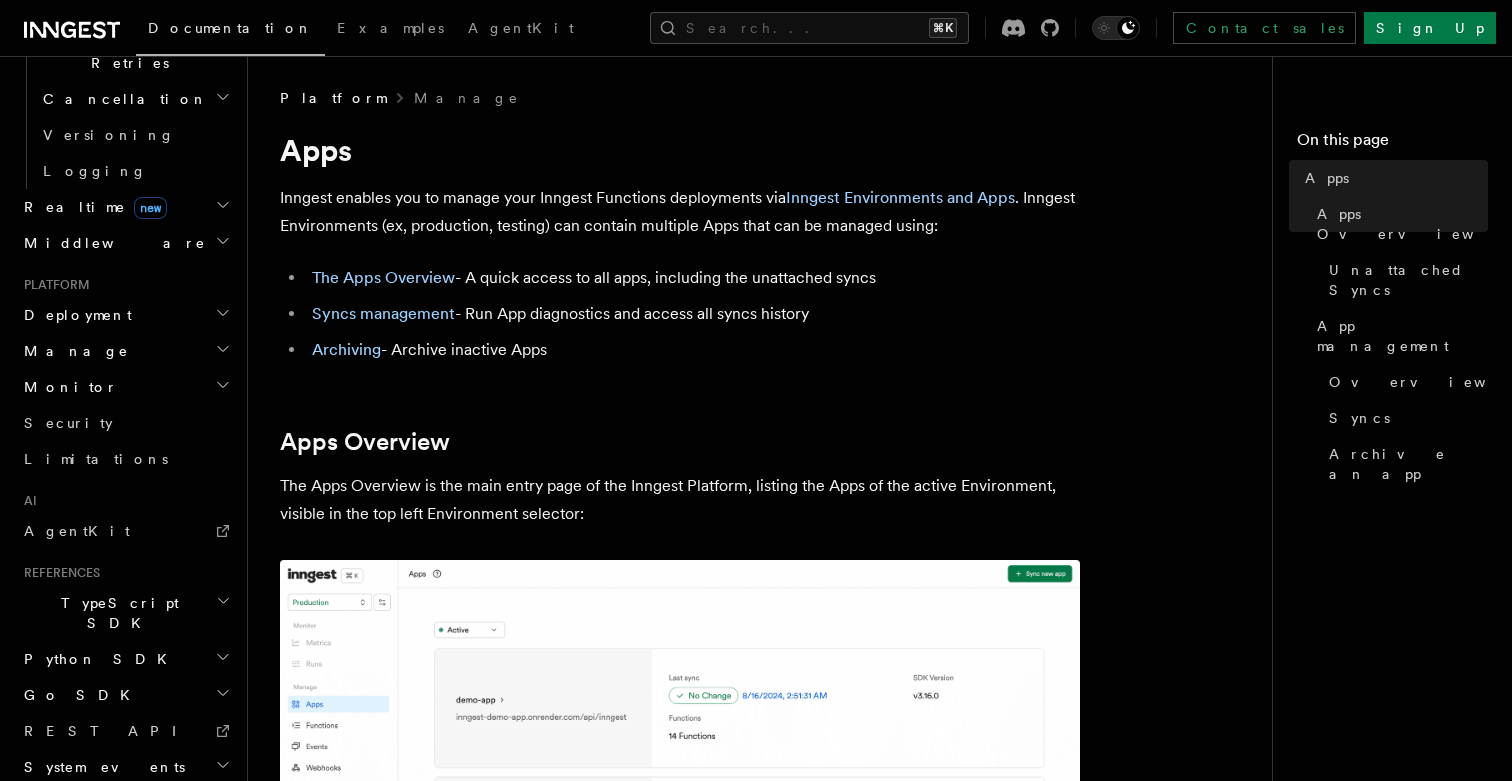 click on "TypeScript SDK" at bounding box center [116, 613] 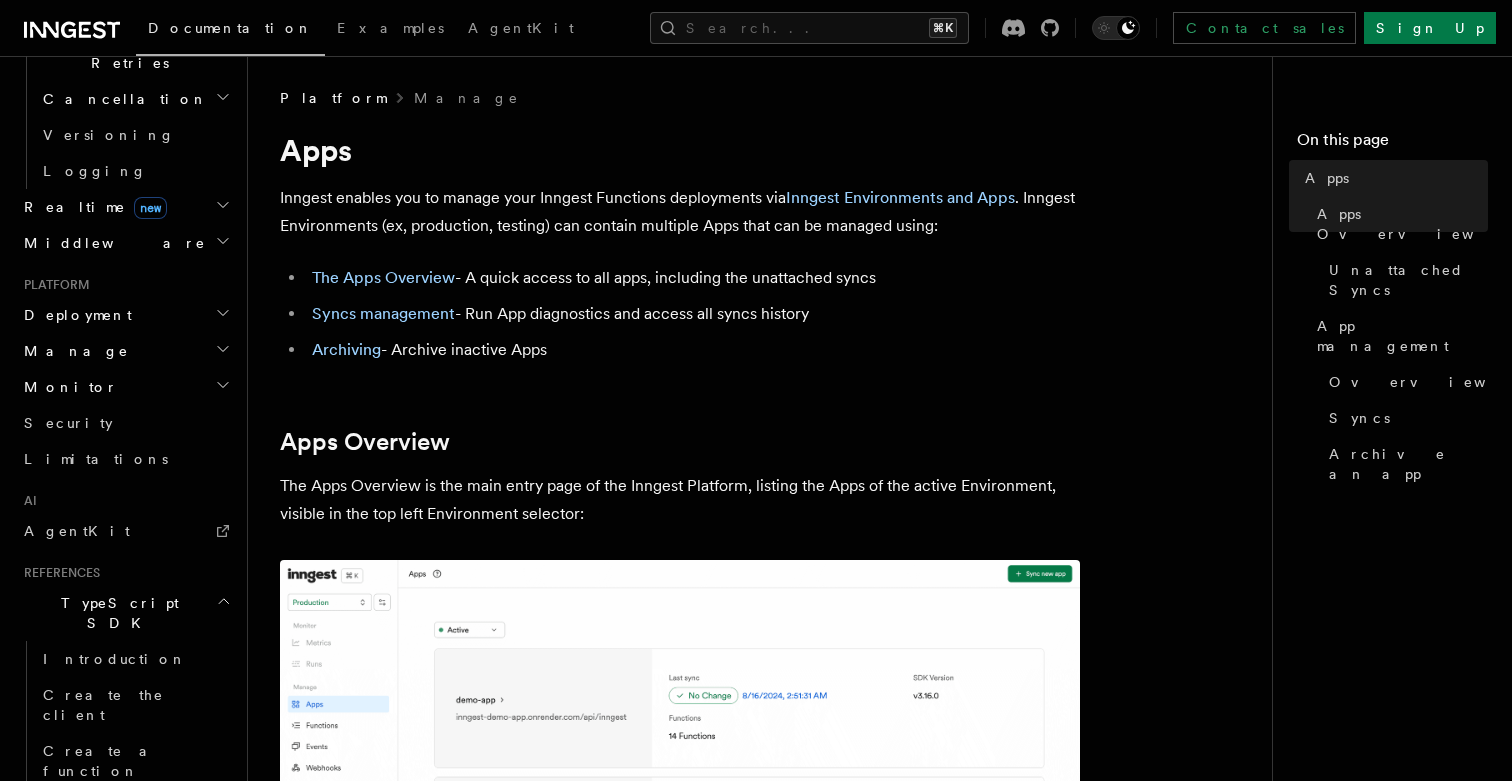 click on "TypeScript SDK" at bounding box center [116, 613] 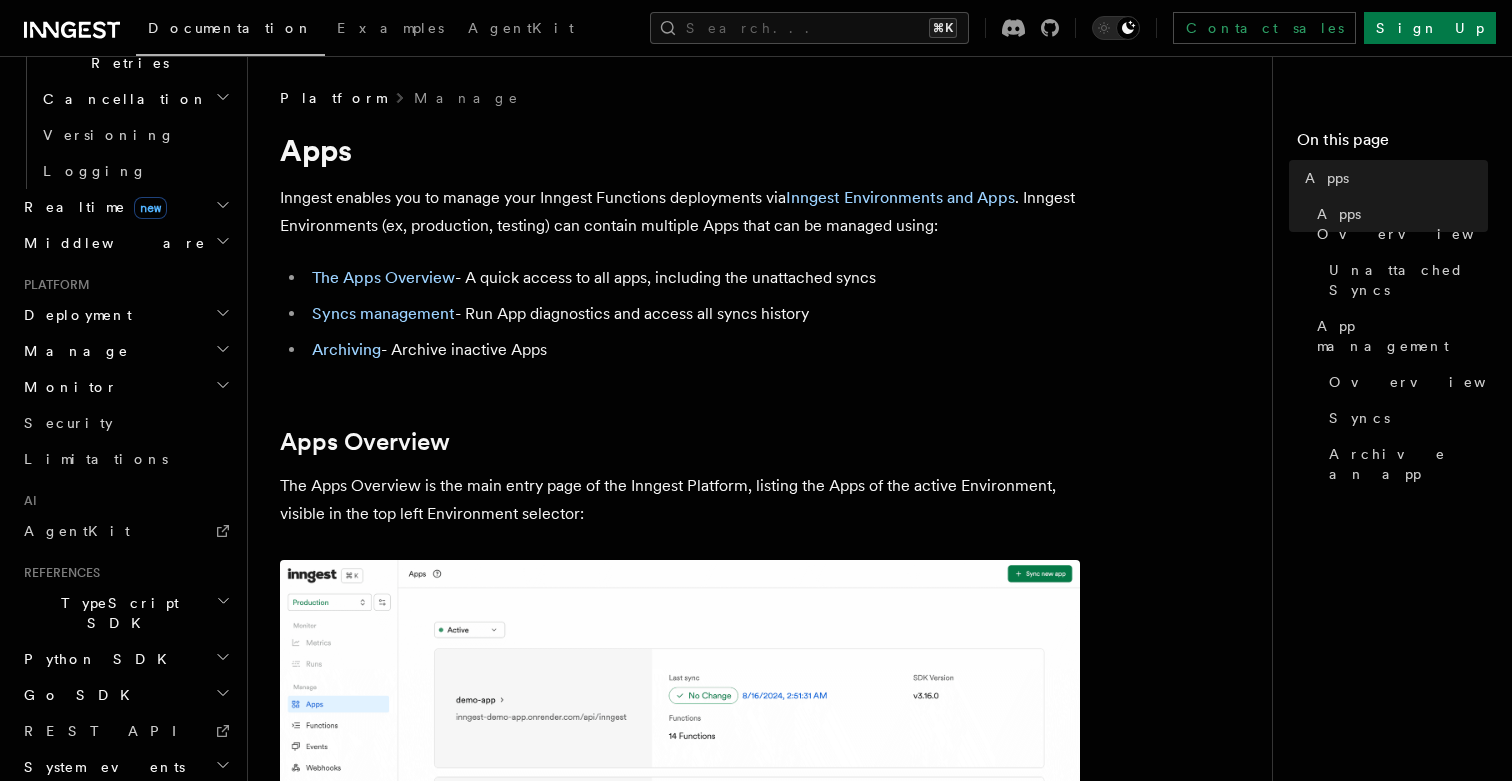 click on "Workflow Kit" at bounding box center (117, 813) 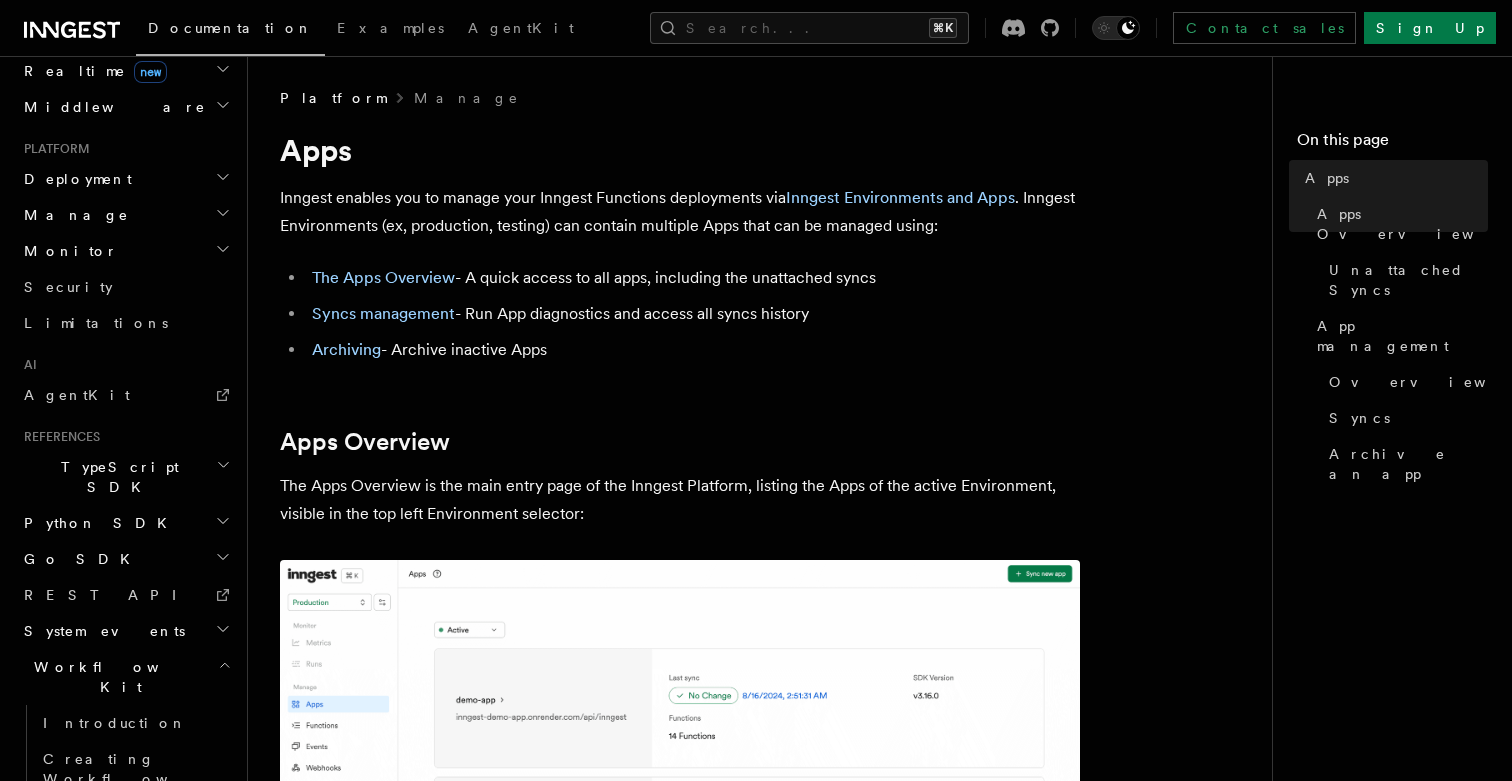 scroll, scrollTop: 999, scrollLeft: 0, axis: vertical 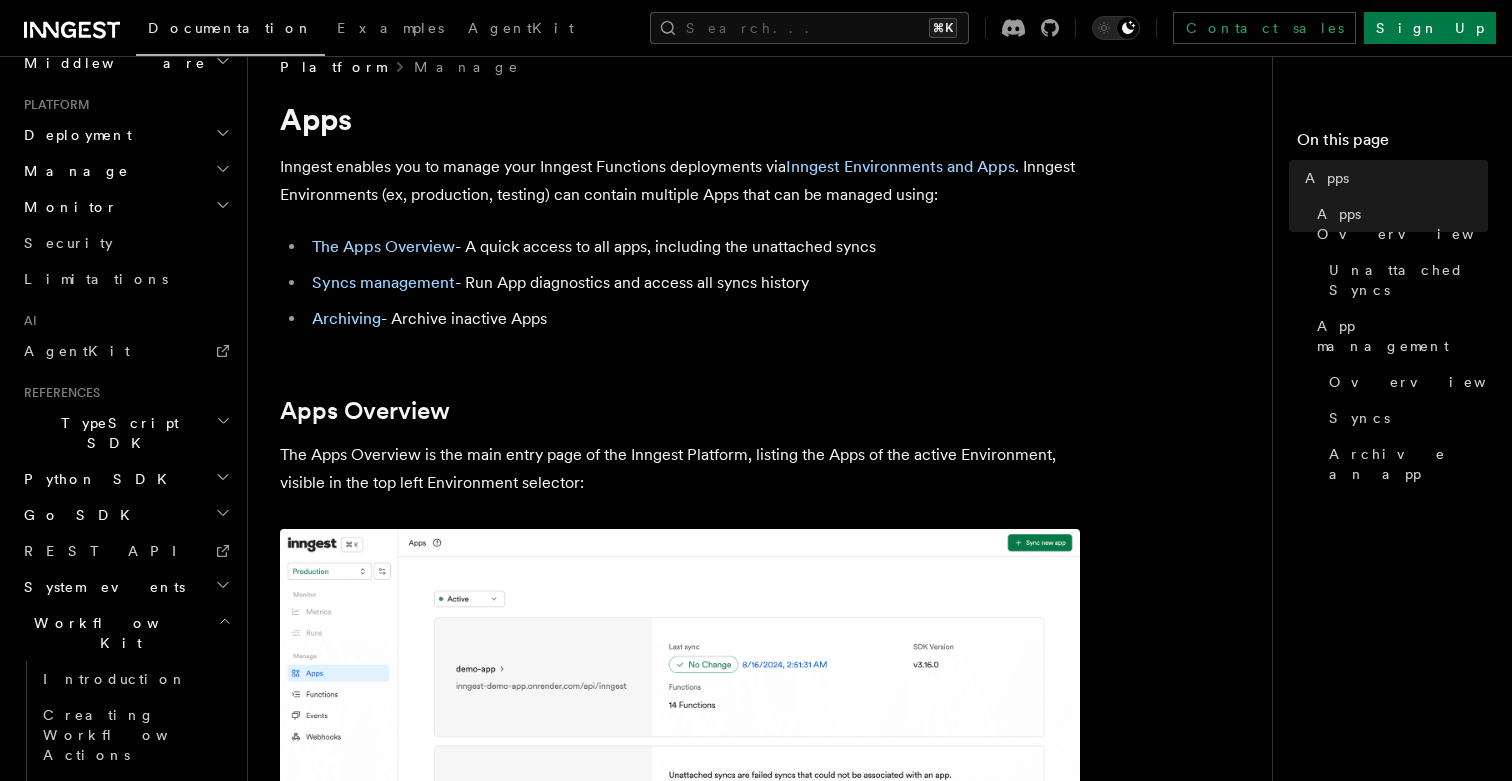 click on "System events" at bounding box center [100, 587] 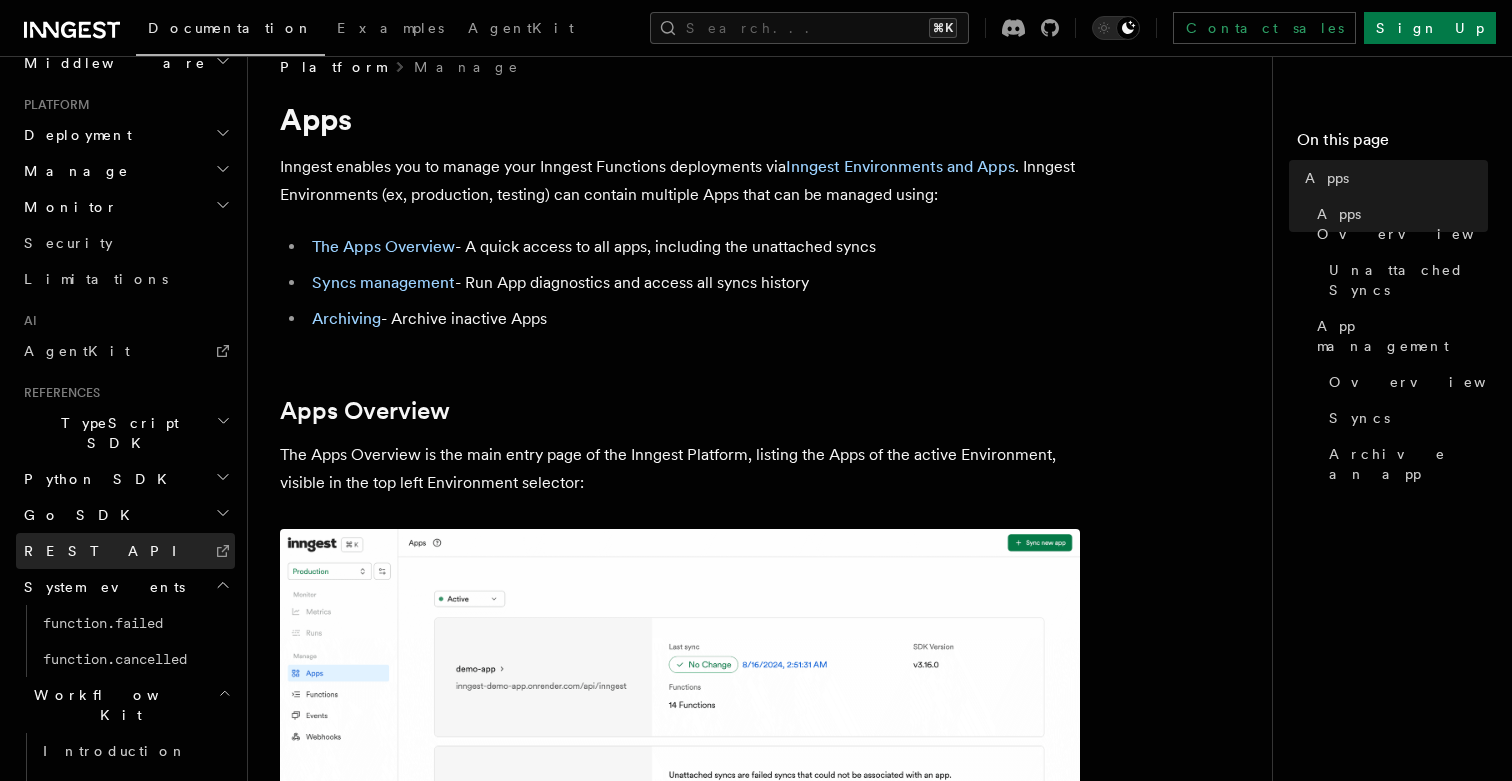 click on "REST API" at bounding box center [125, 551] 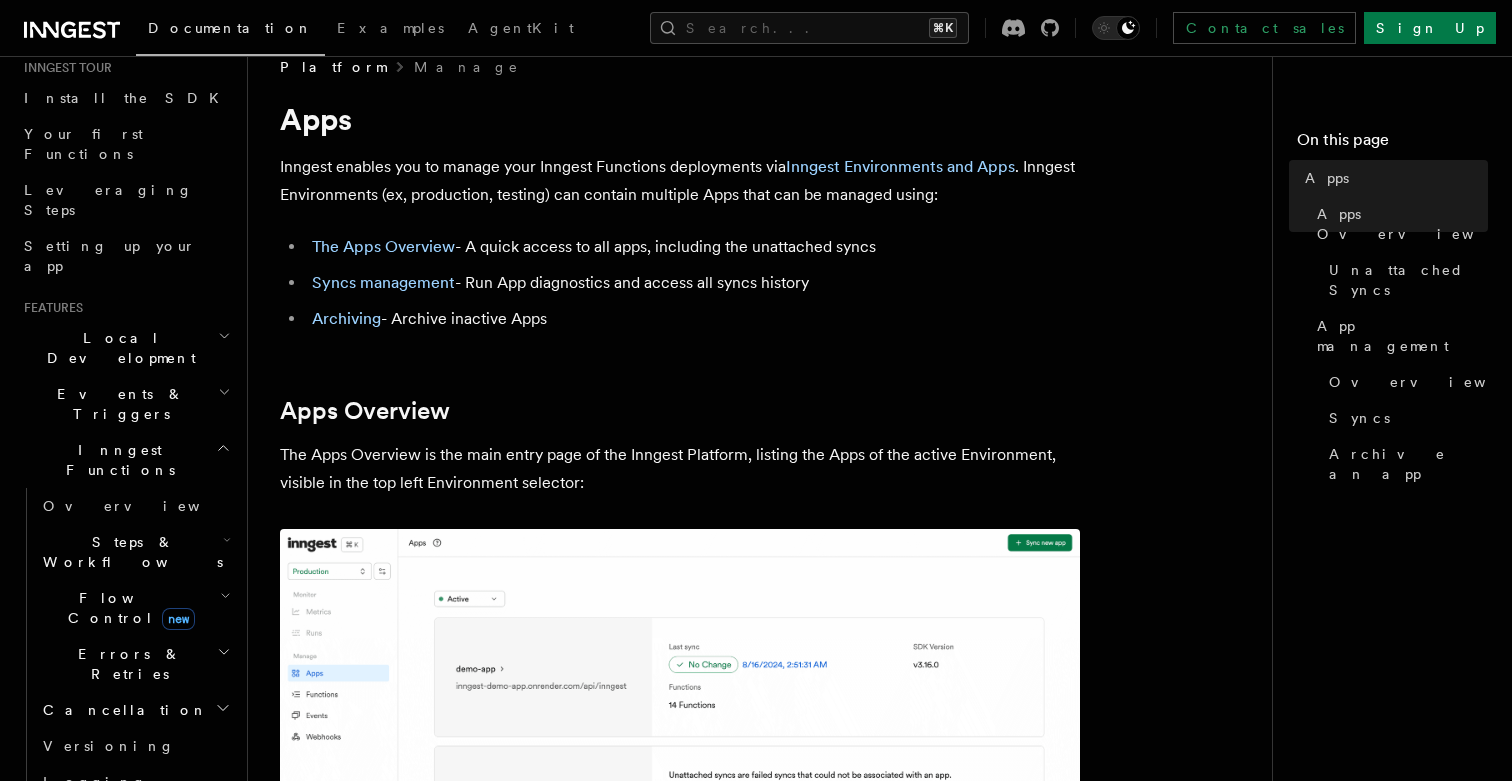 scroll, scrollTop: 0, scrollLeft: 0, axis: both 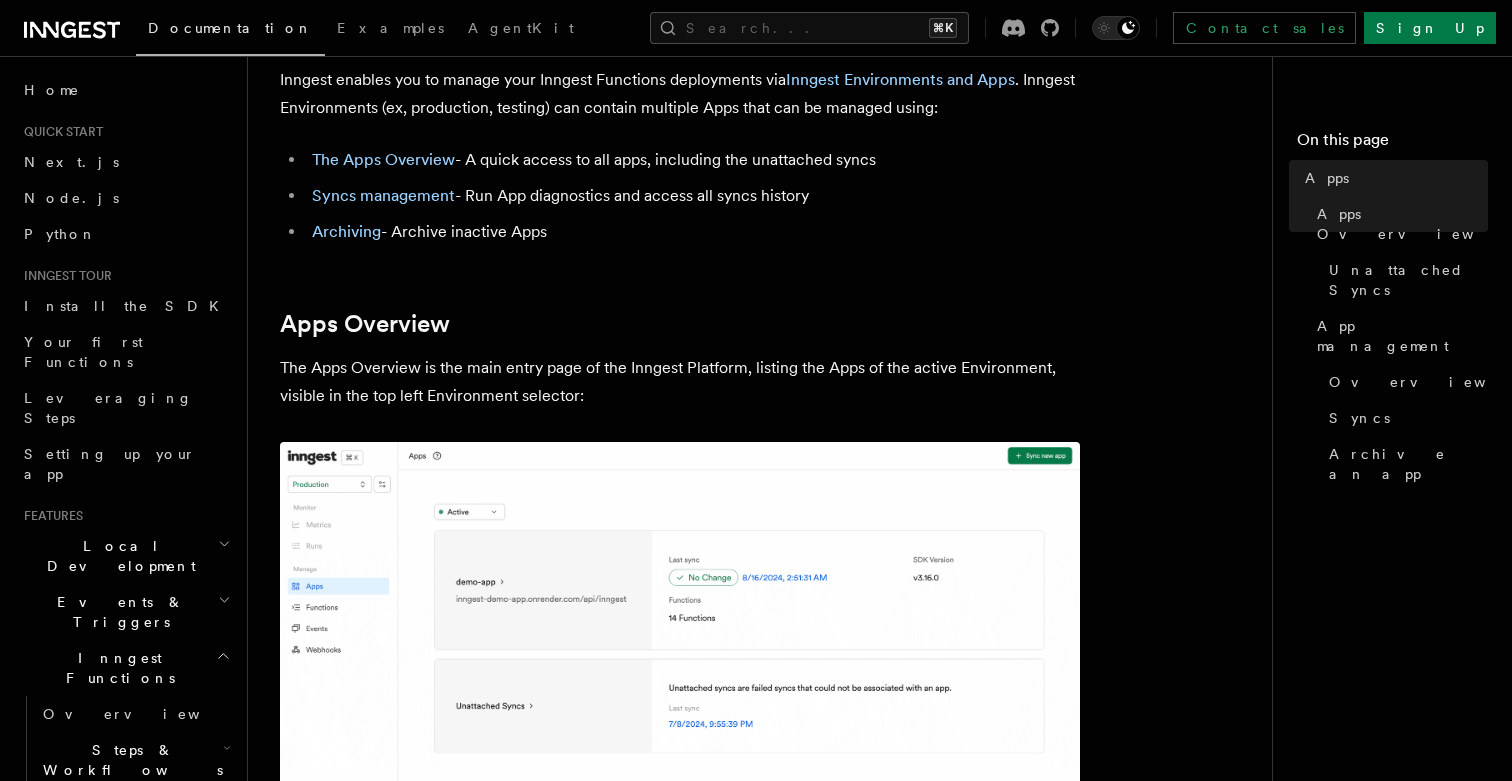 click on "Events & Triggers" at bounding box center [117, 612] 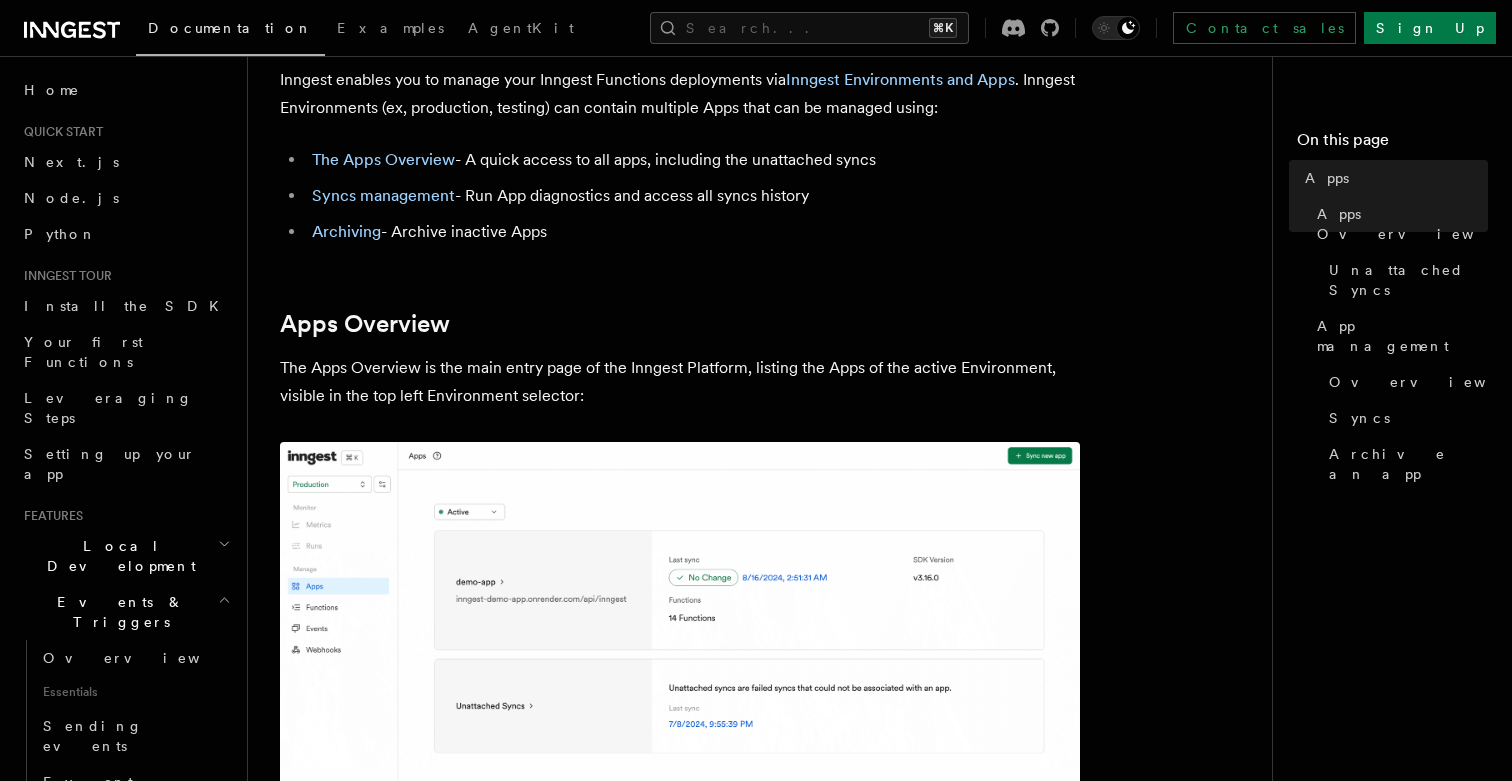 click on "Local Development" at bounding box center [117, 556] 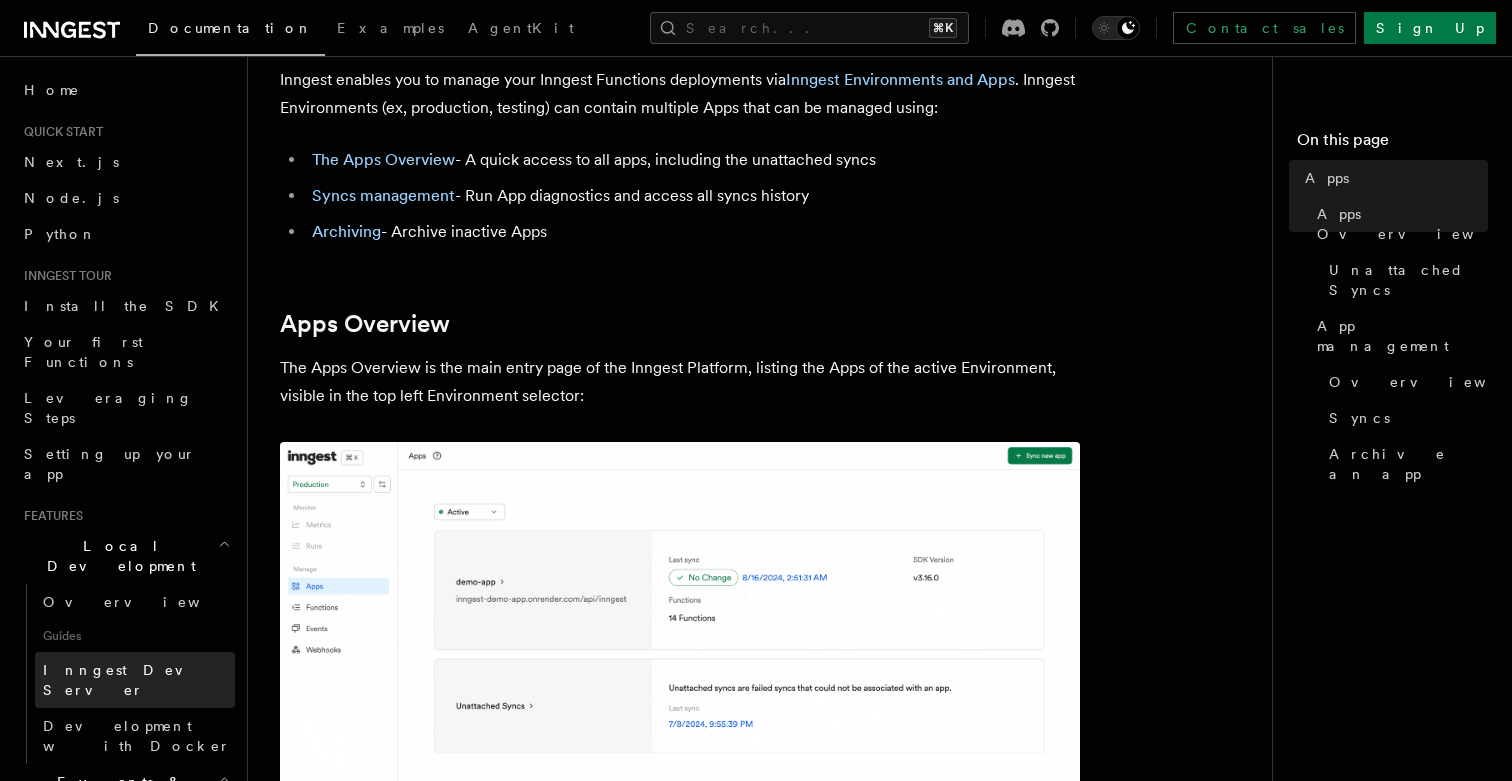 click on "Inngest Dev Server" at bounding box center [128, 680] 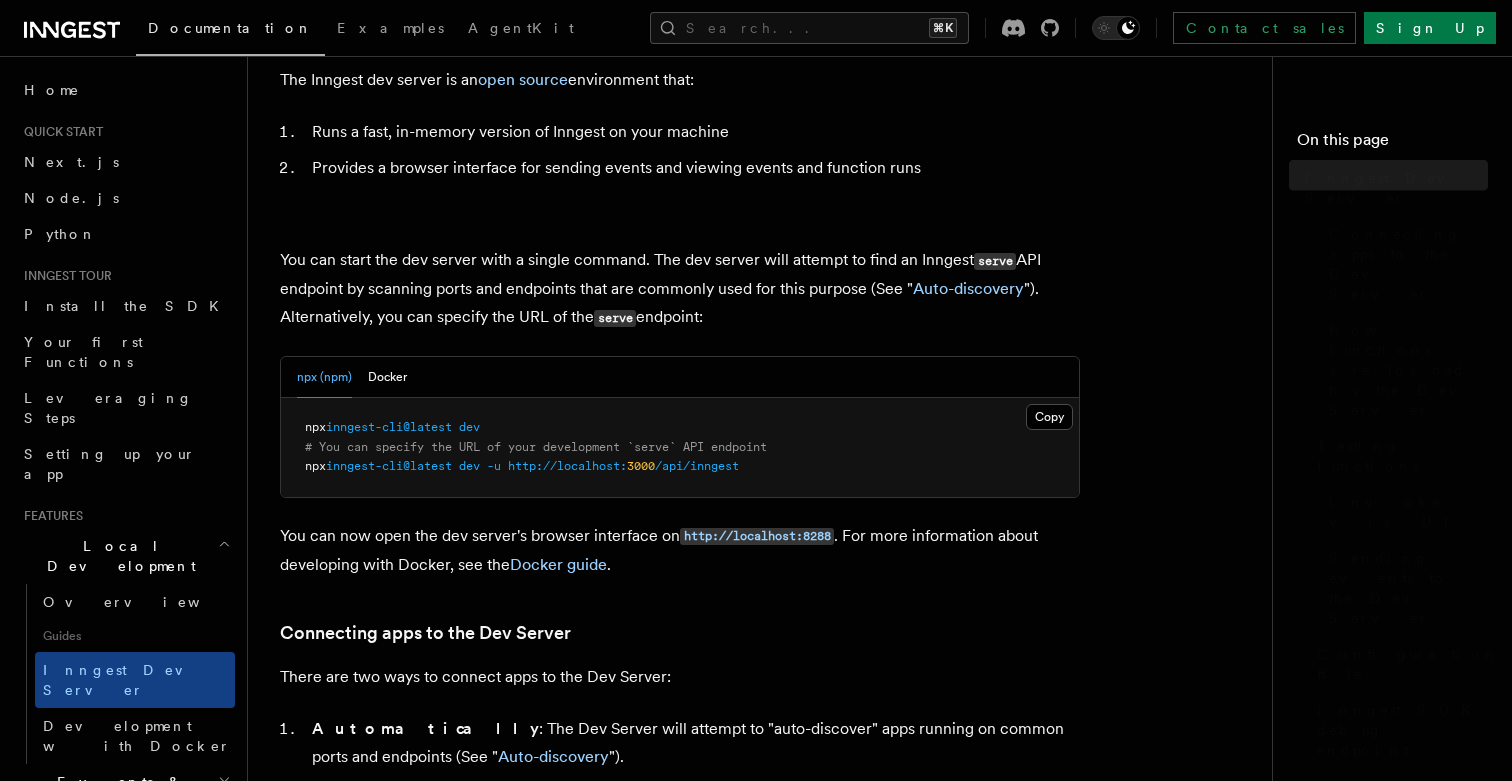 scroll, scrollTop: 0, scrollLeft: 0, axis: both 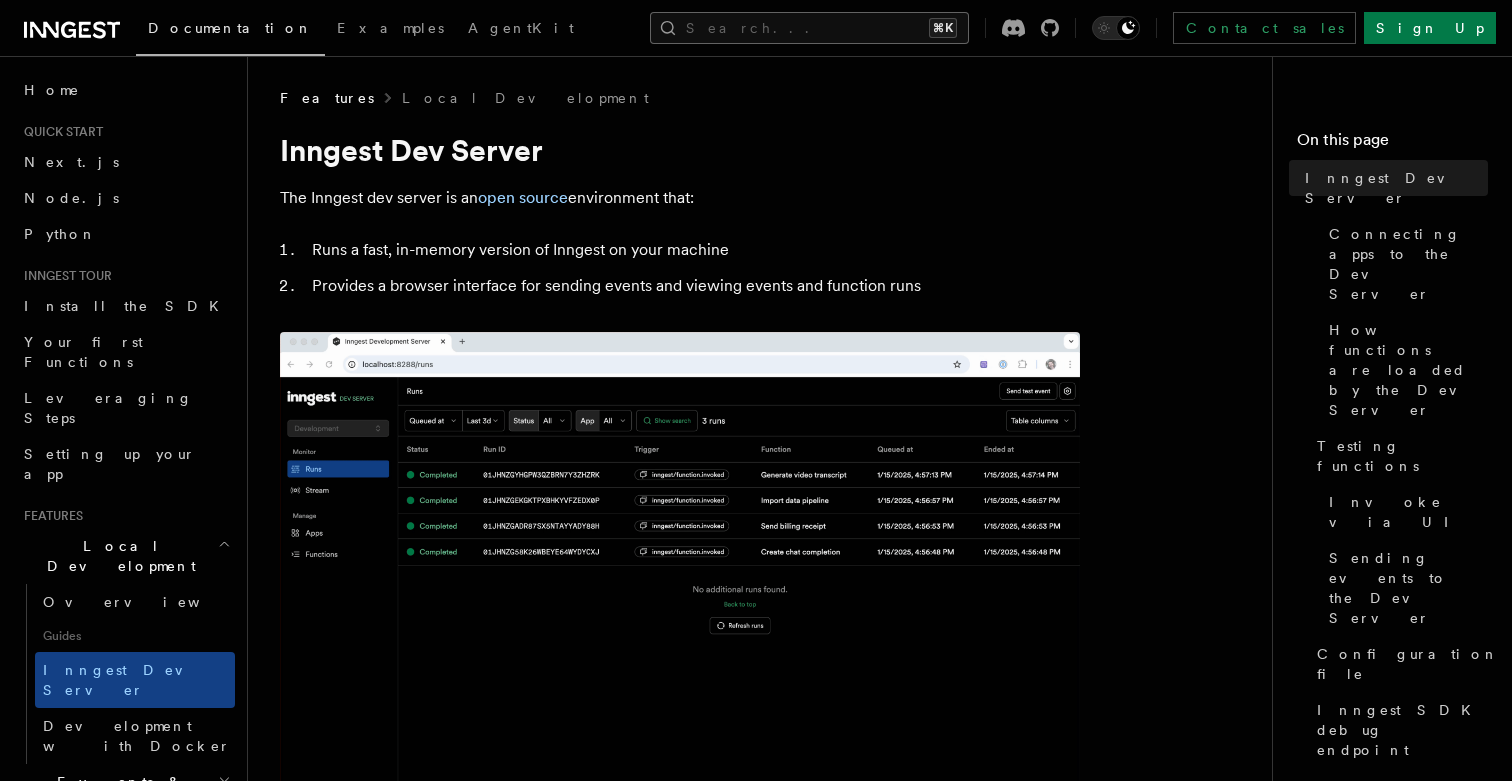 click on "Search... ⌘K" at bounding box center (809, 28) 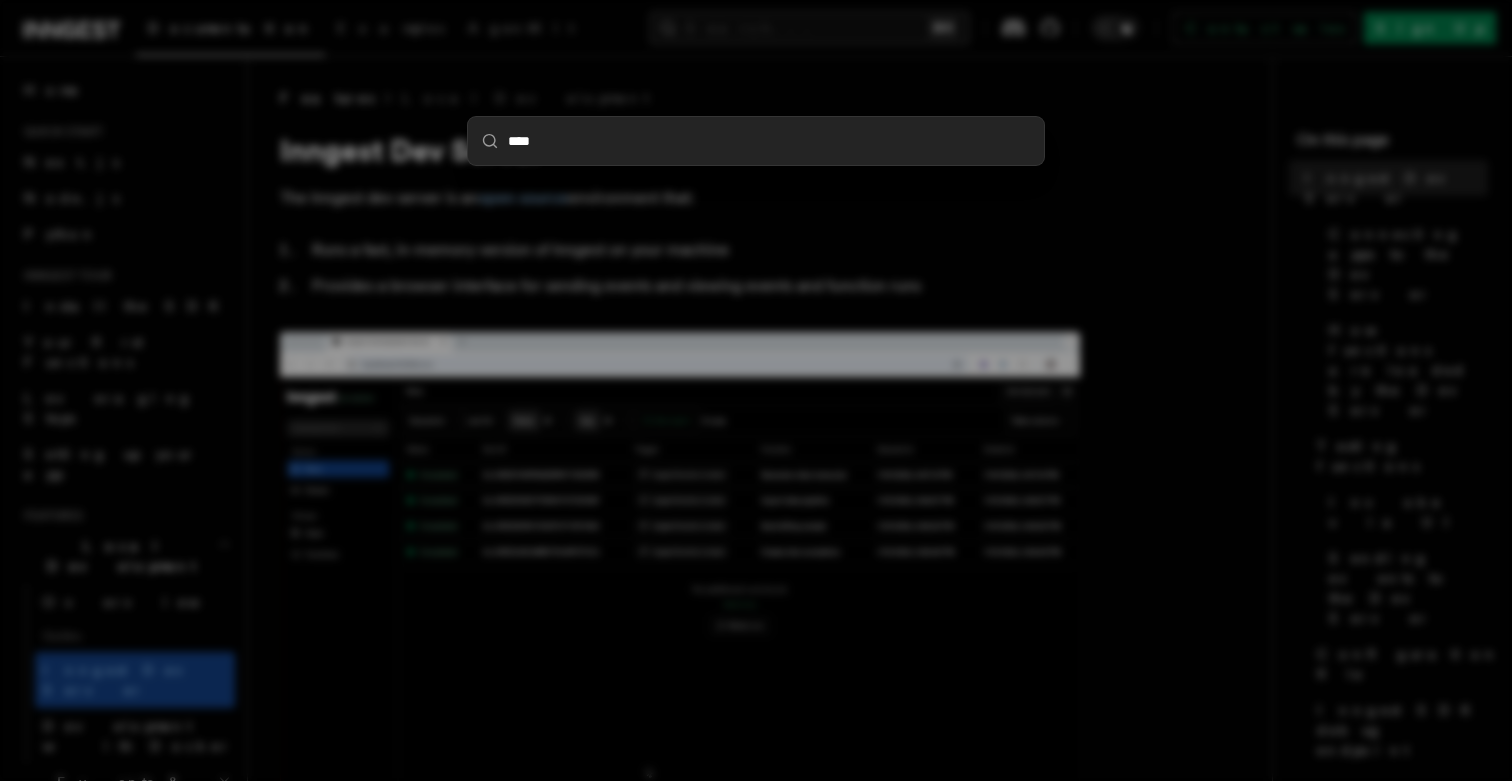 type on "*****" 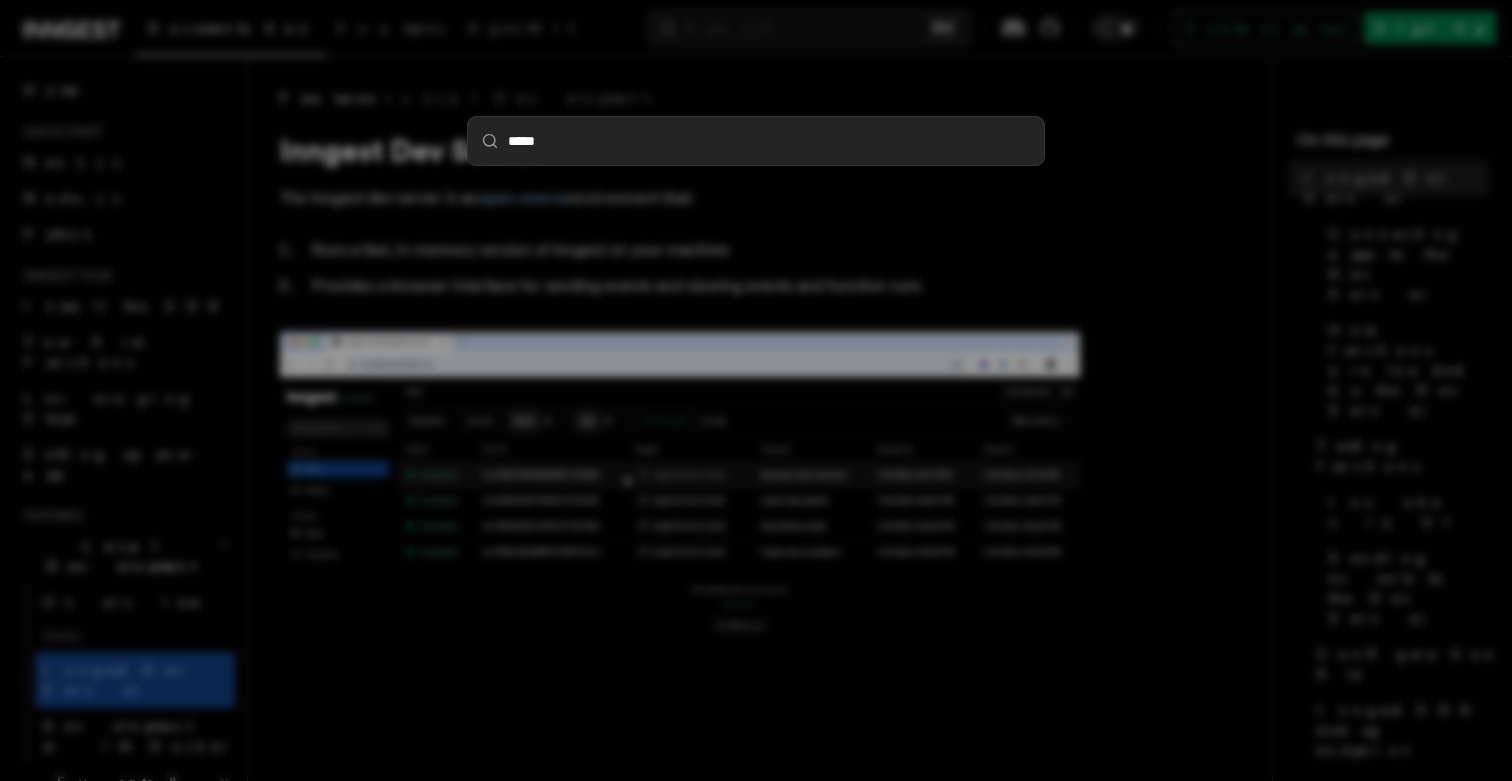 type 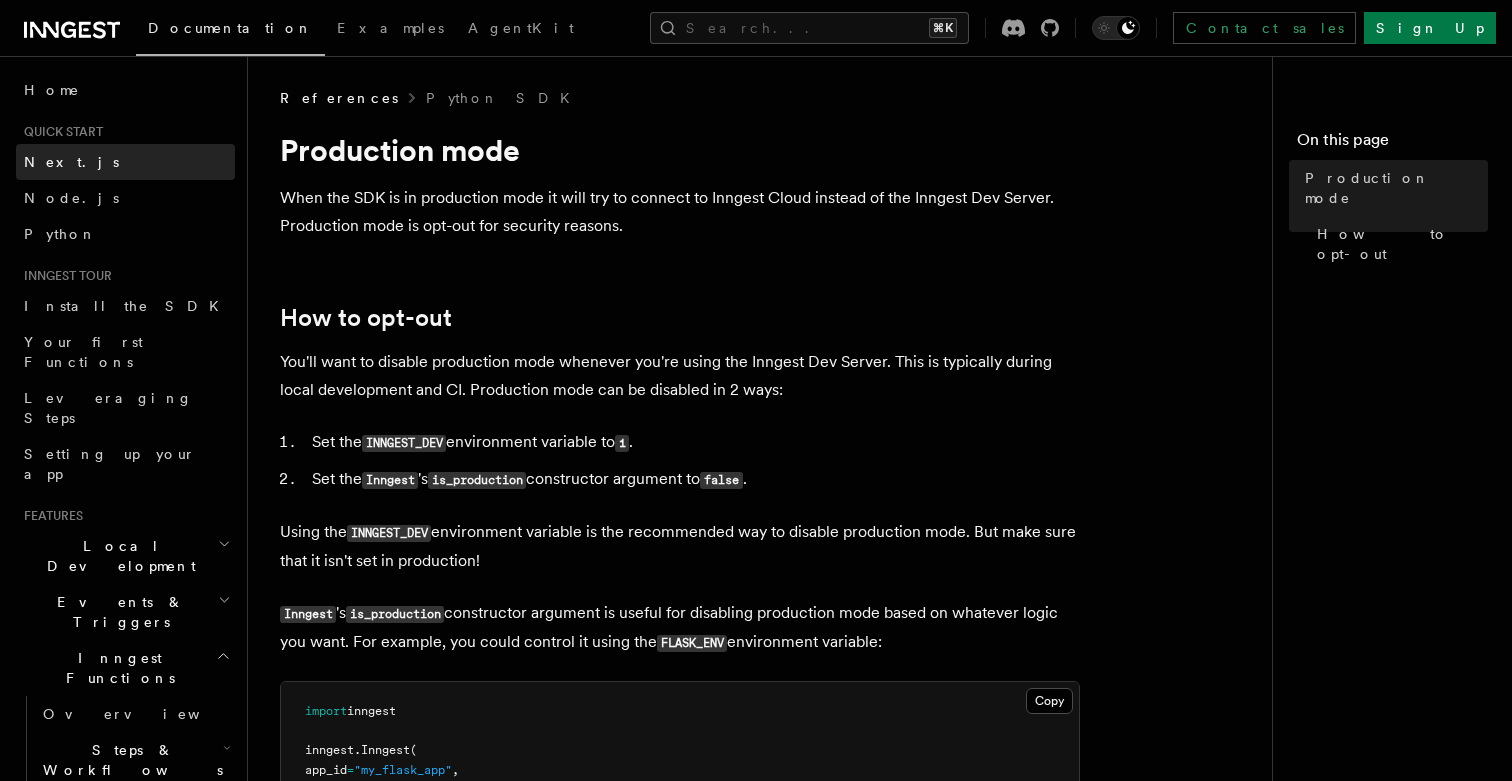 click on "Next.js" at bounding box center (71, 162) 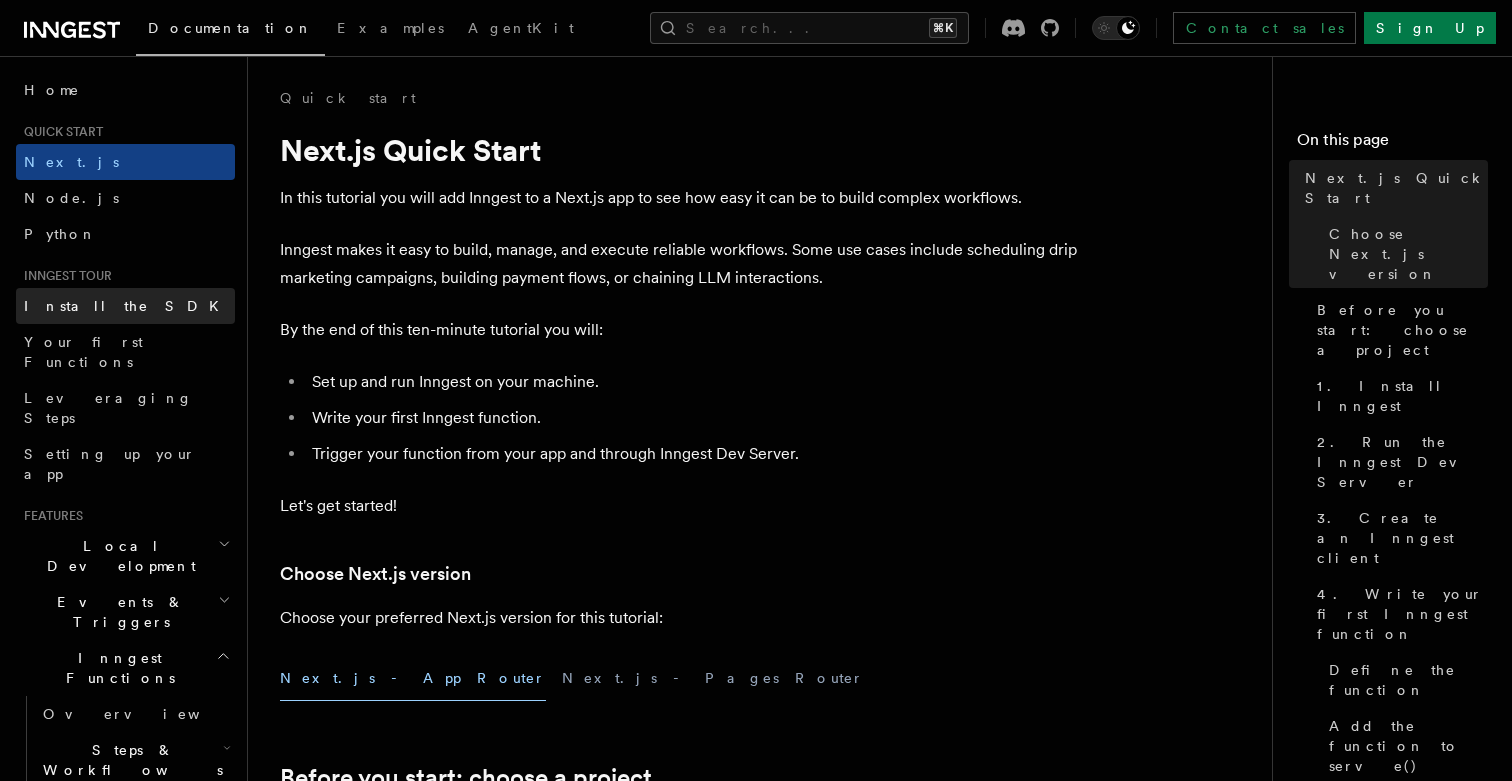 click on "Install the SDK" at bounding box center [127, 306] 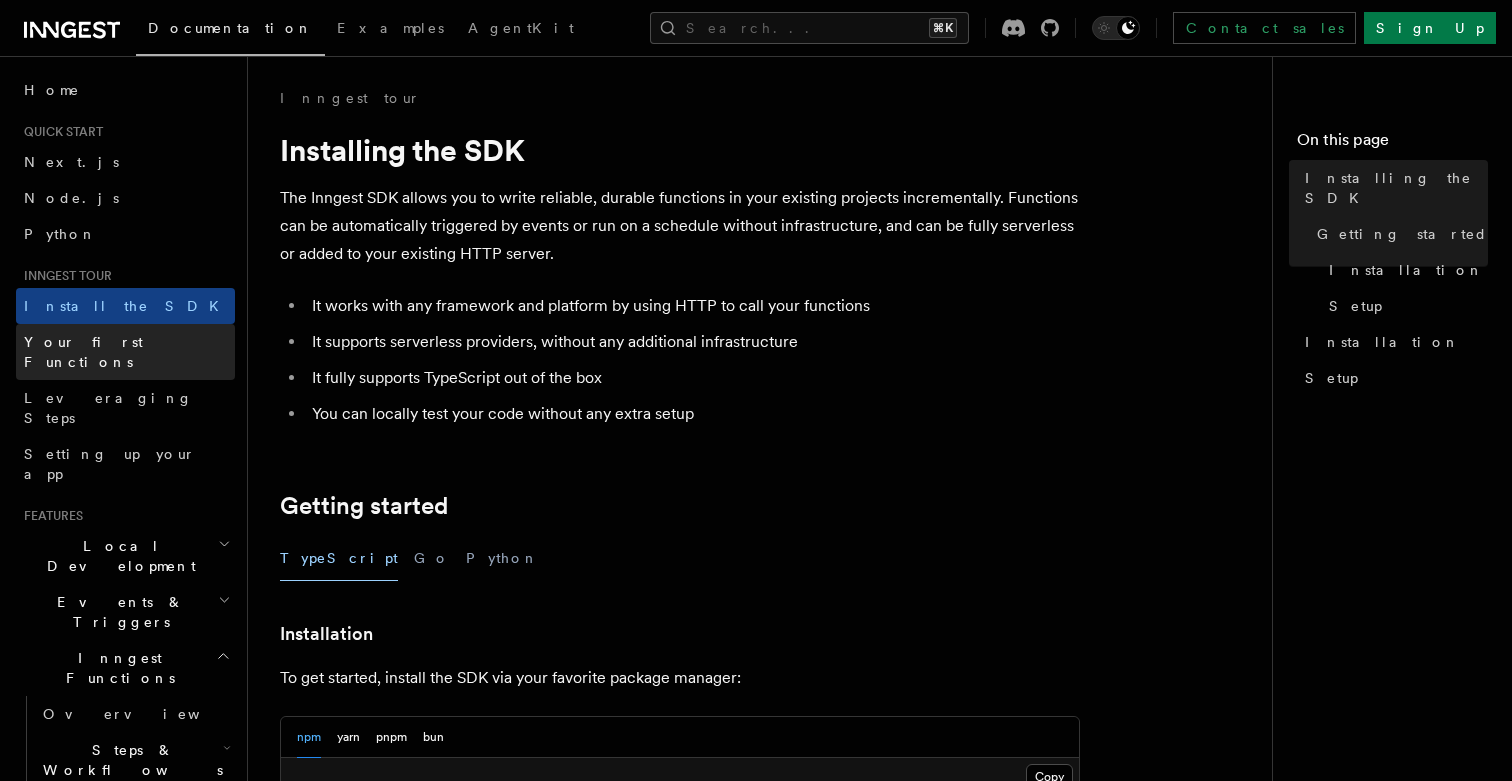 click on "Your first Functions" at bounding box center [125, 352] 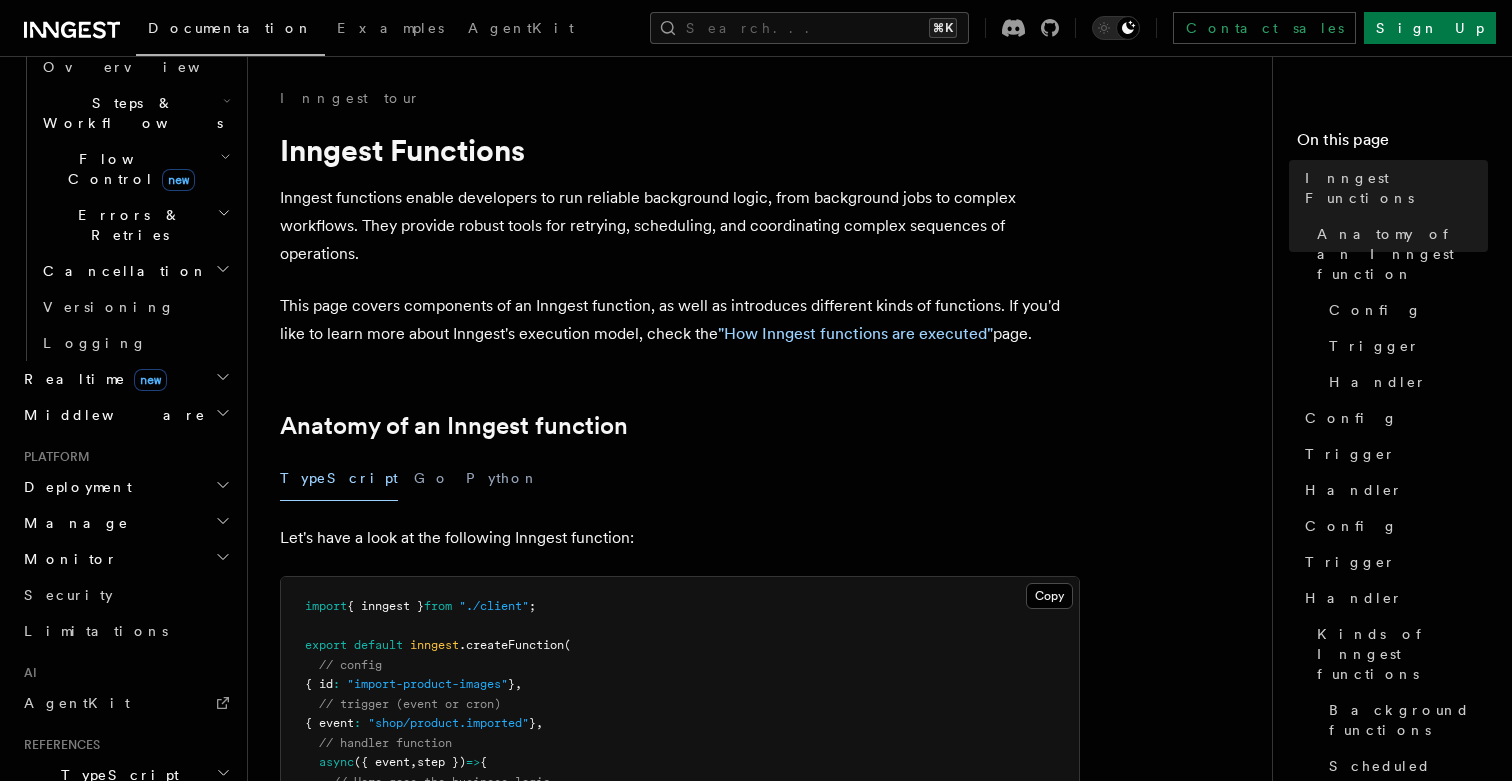 scroll, scrollTop: 673, scrollLeft: 0, axis: vertical 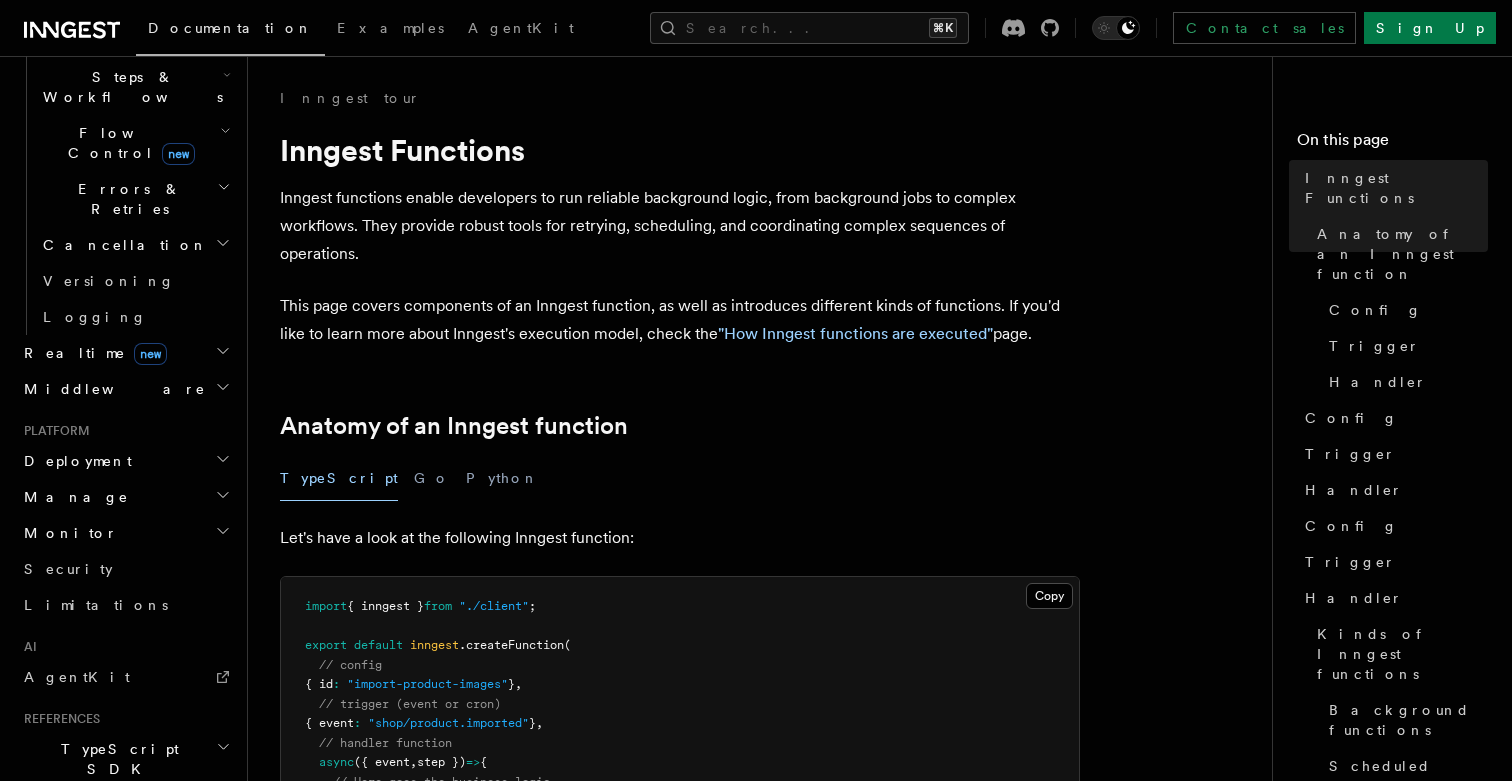 click on "Manage" at bounding box center (125, 497) 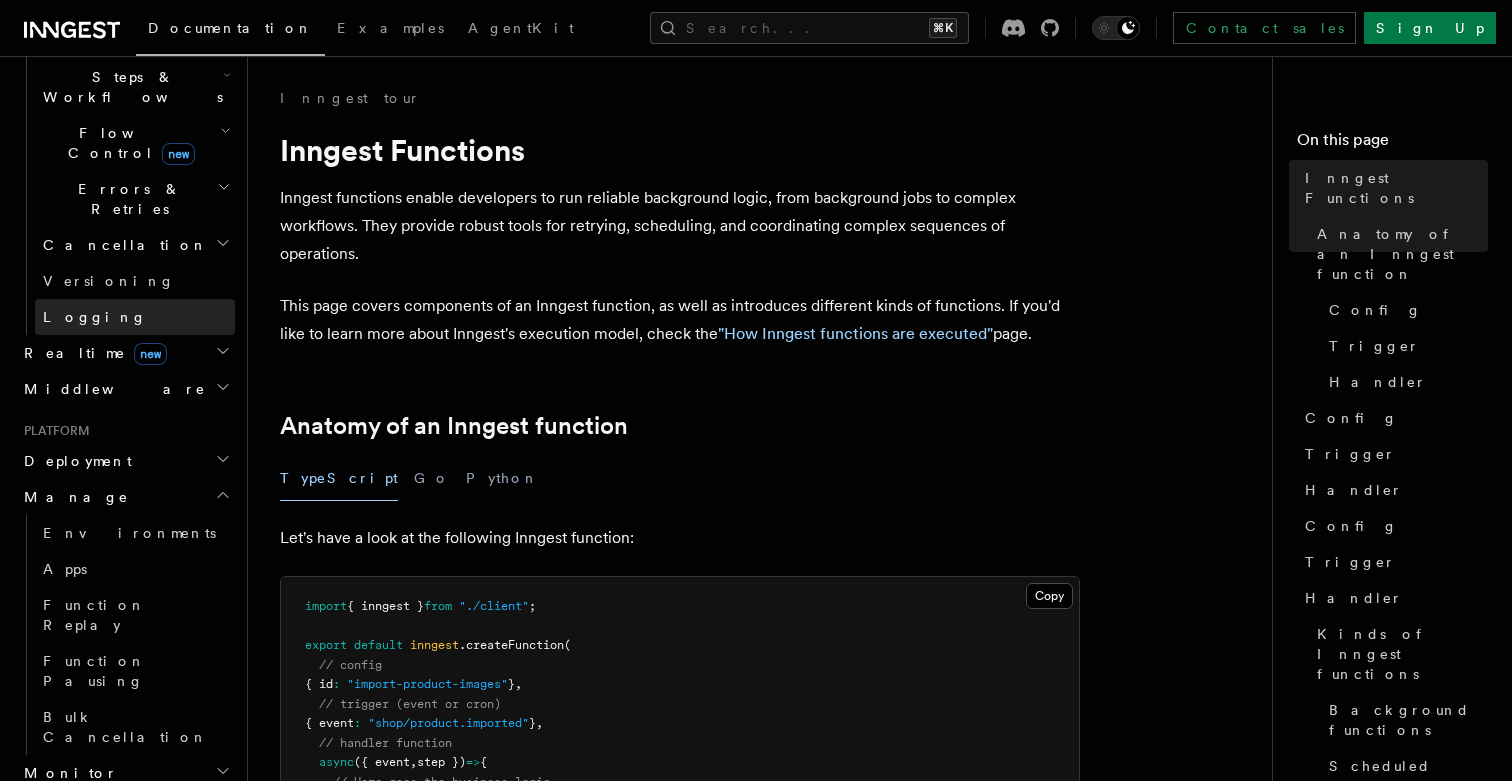click on "Logging" at bounding box center [95, 317] 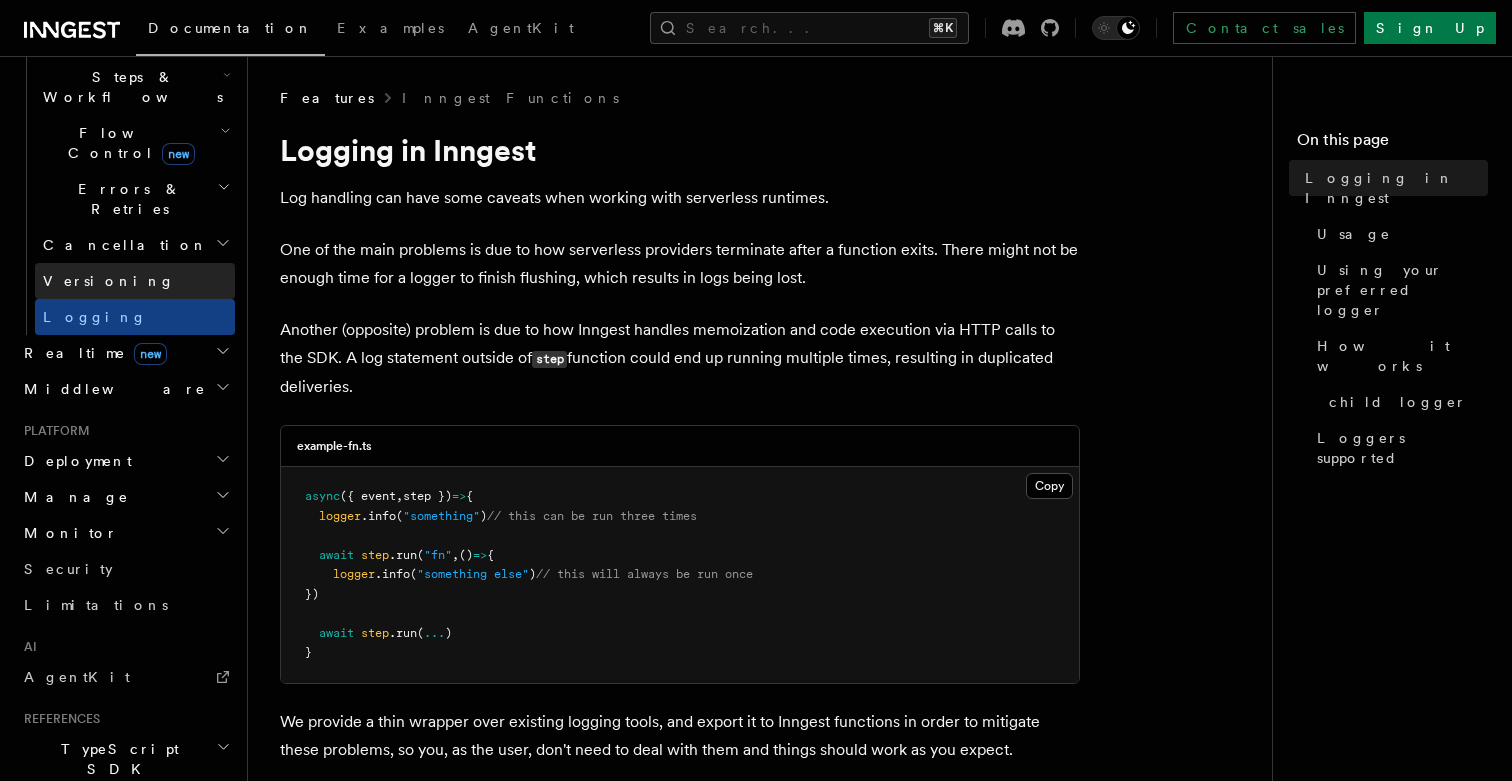 click on "Versioning" at bounding box center (109, 281) 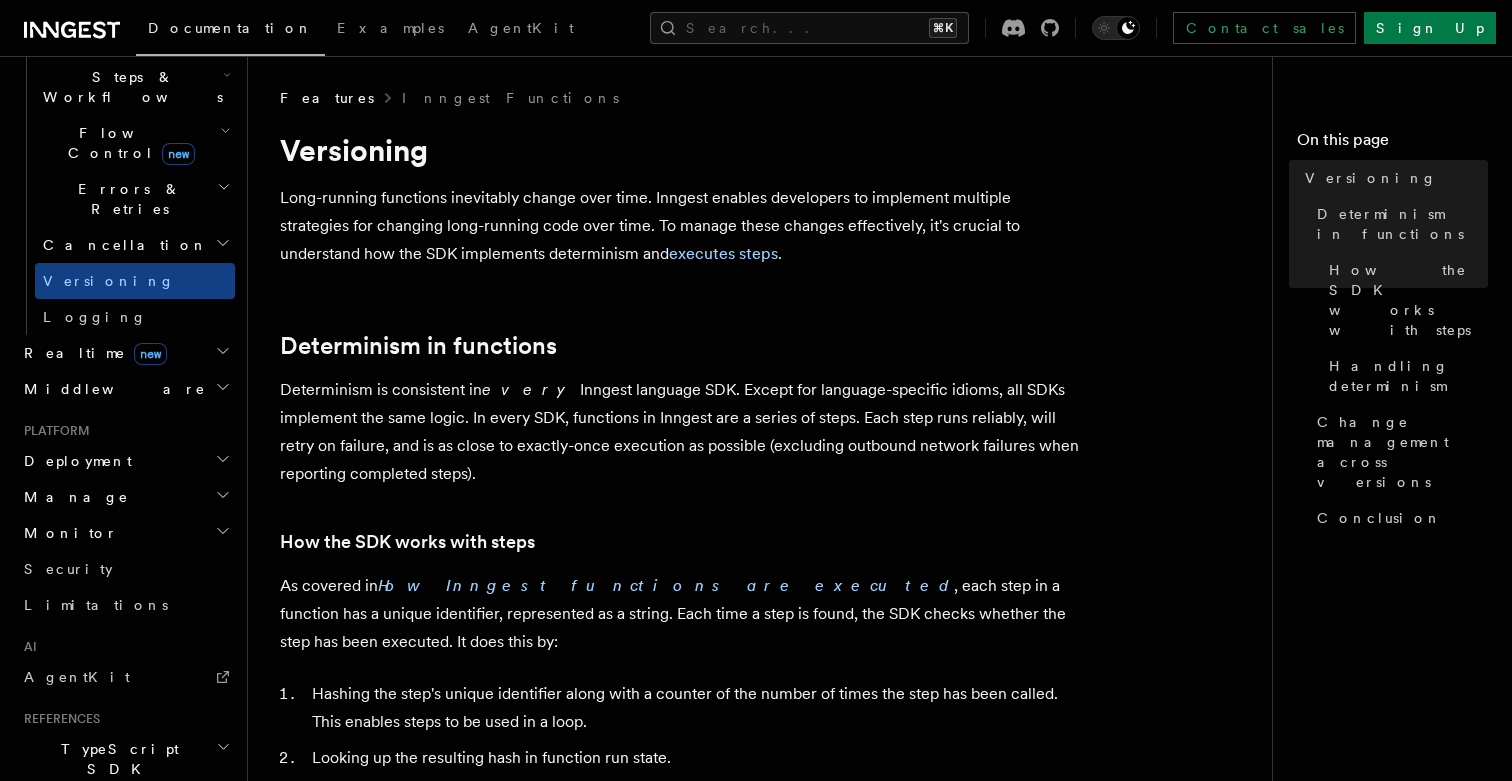 click on "TypeScript SDK" at bounding box center [116, 759] 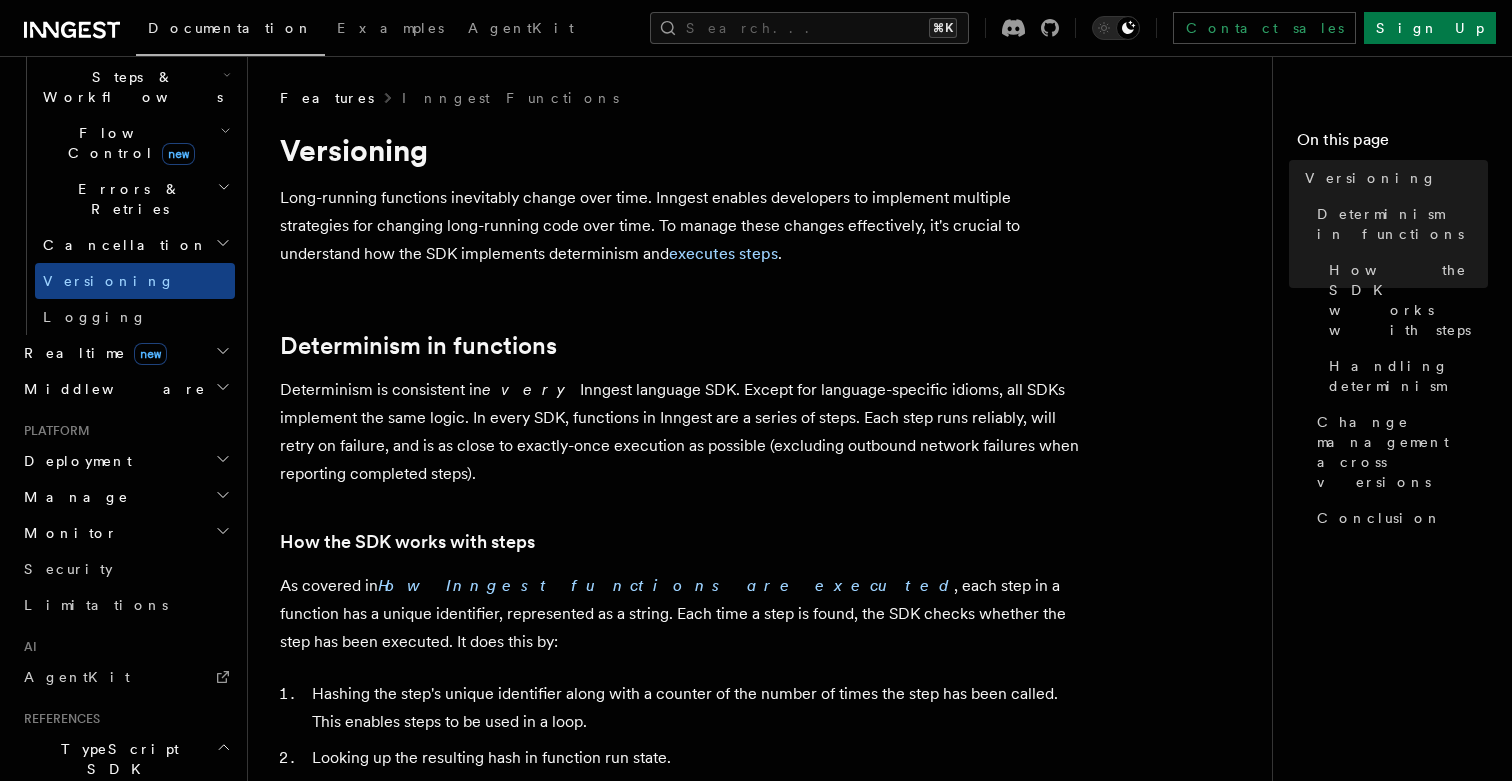 click on "Create a function" at bounding box center [135, 907] 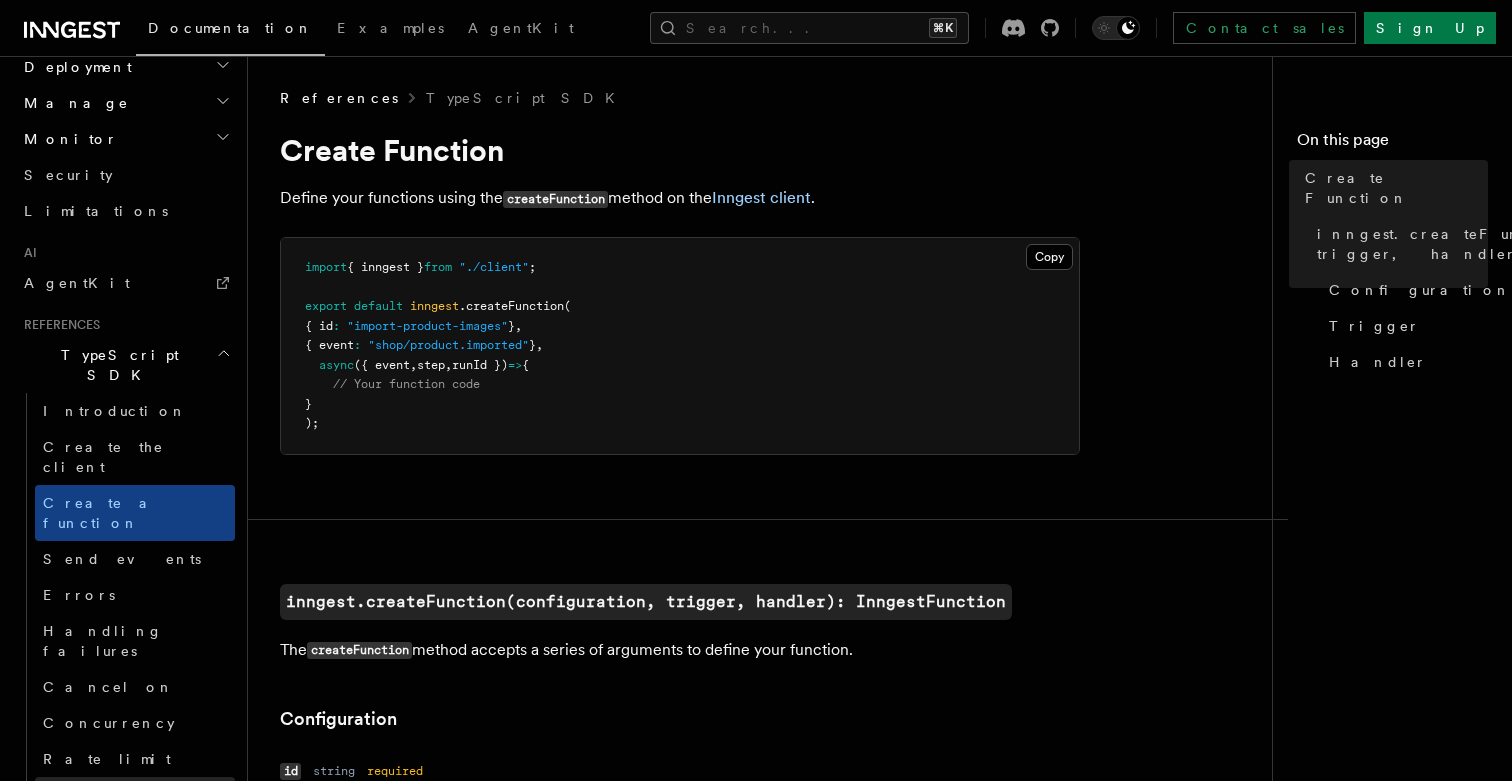 scroll, scrollTop: 1081, scrollLeft: 0, axis: vertical 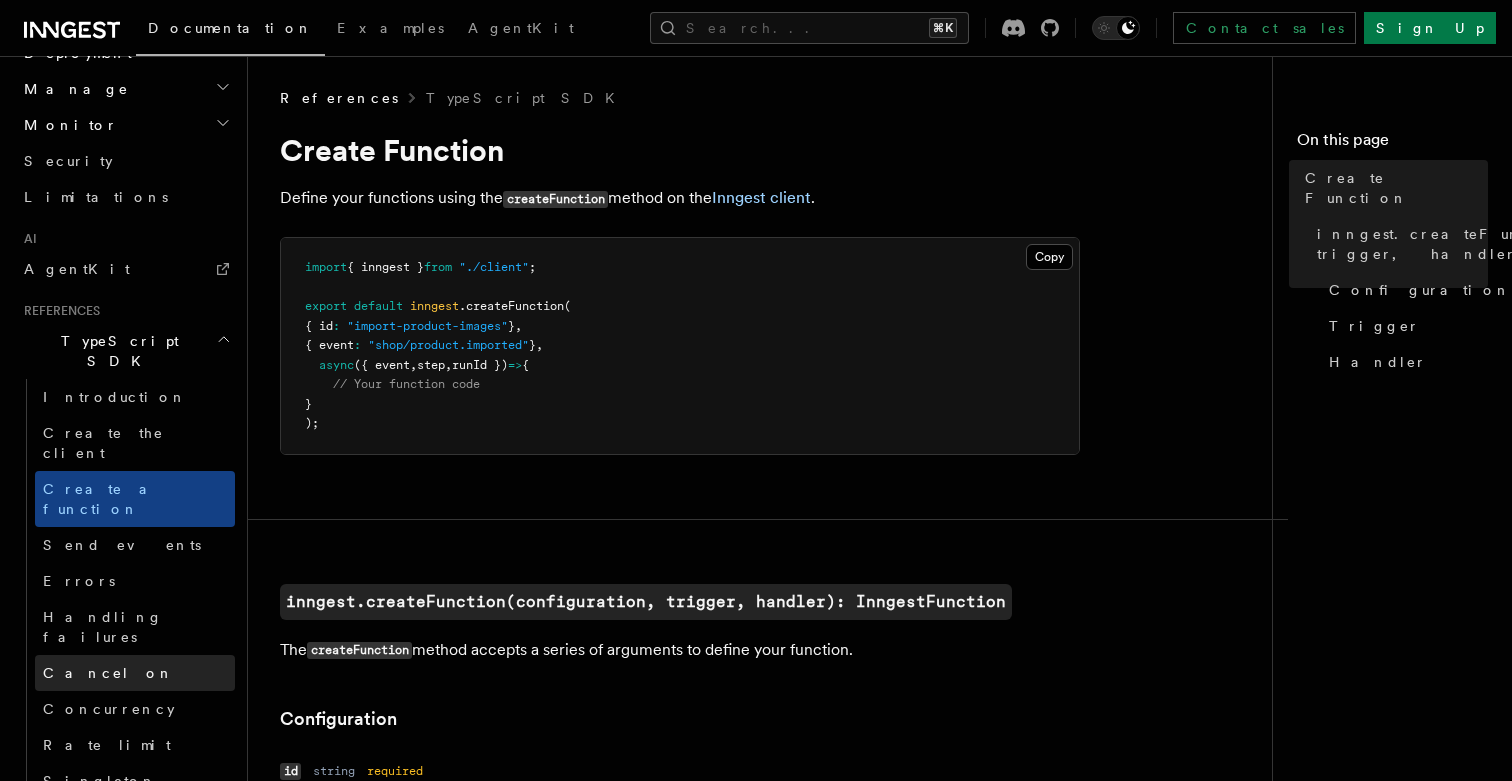 click on "Cancel on" at bounding box center (108, 673) 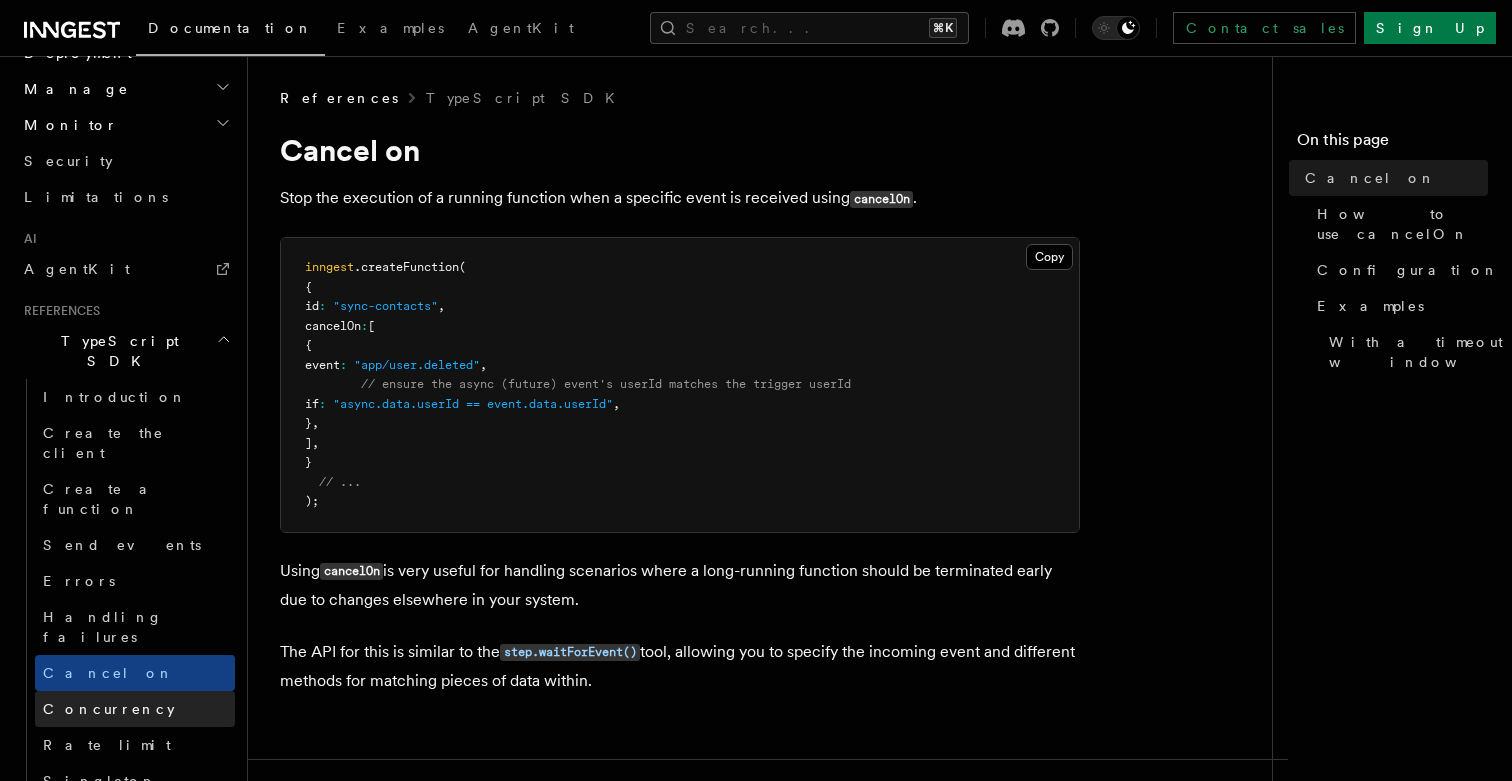 click on "Concurrency" at bounding box center (135, 709) 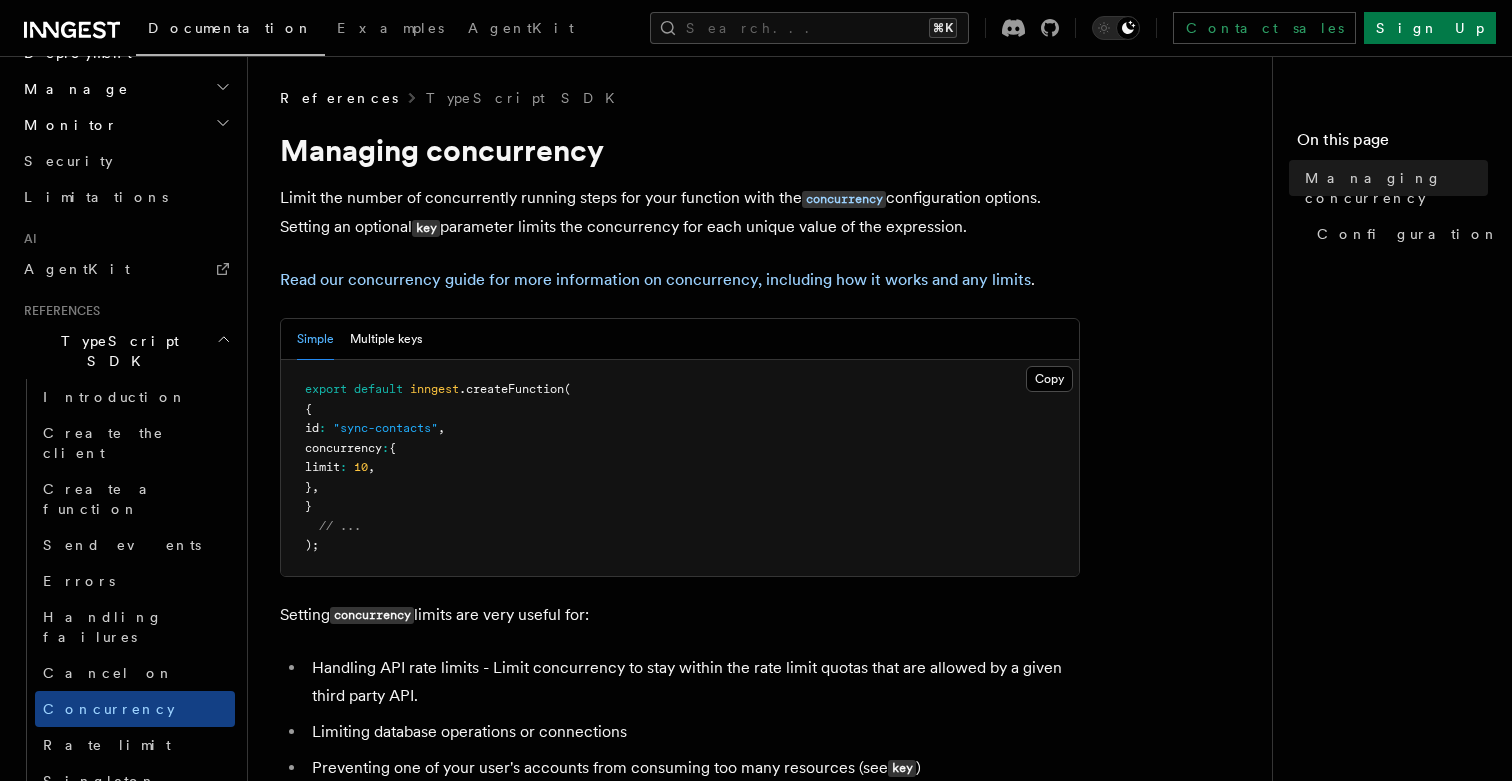 click on "Debounce" at bounding box center (99, 817) 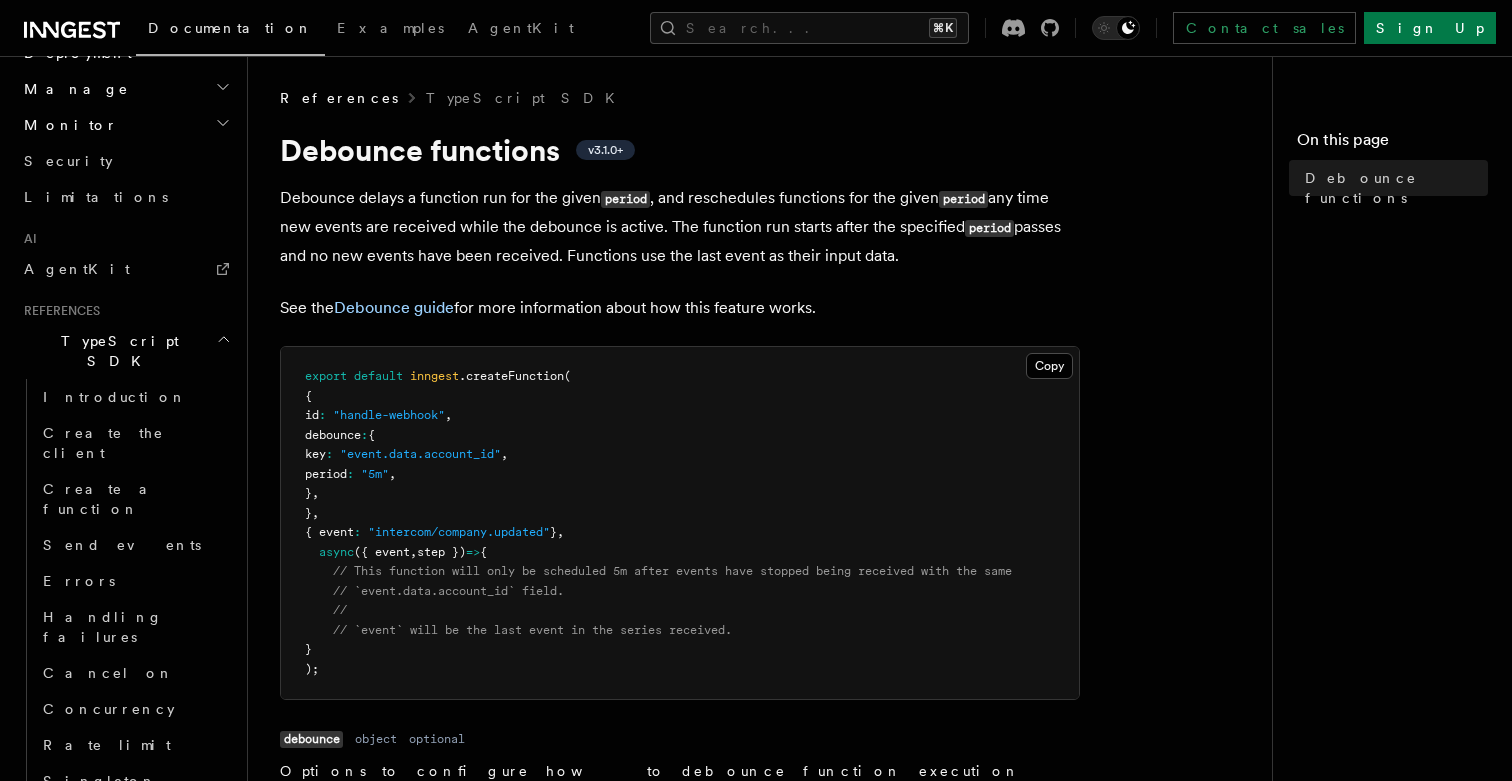 click on "Testing" at bounding box center [135, 965] 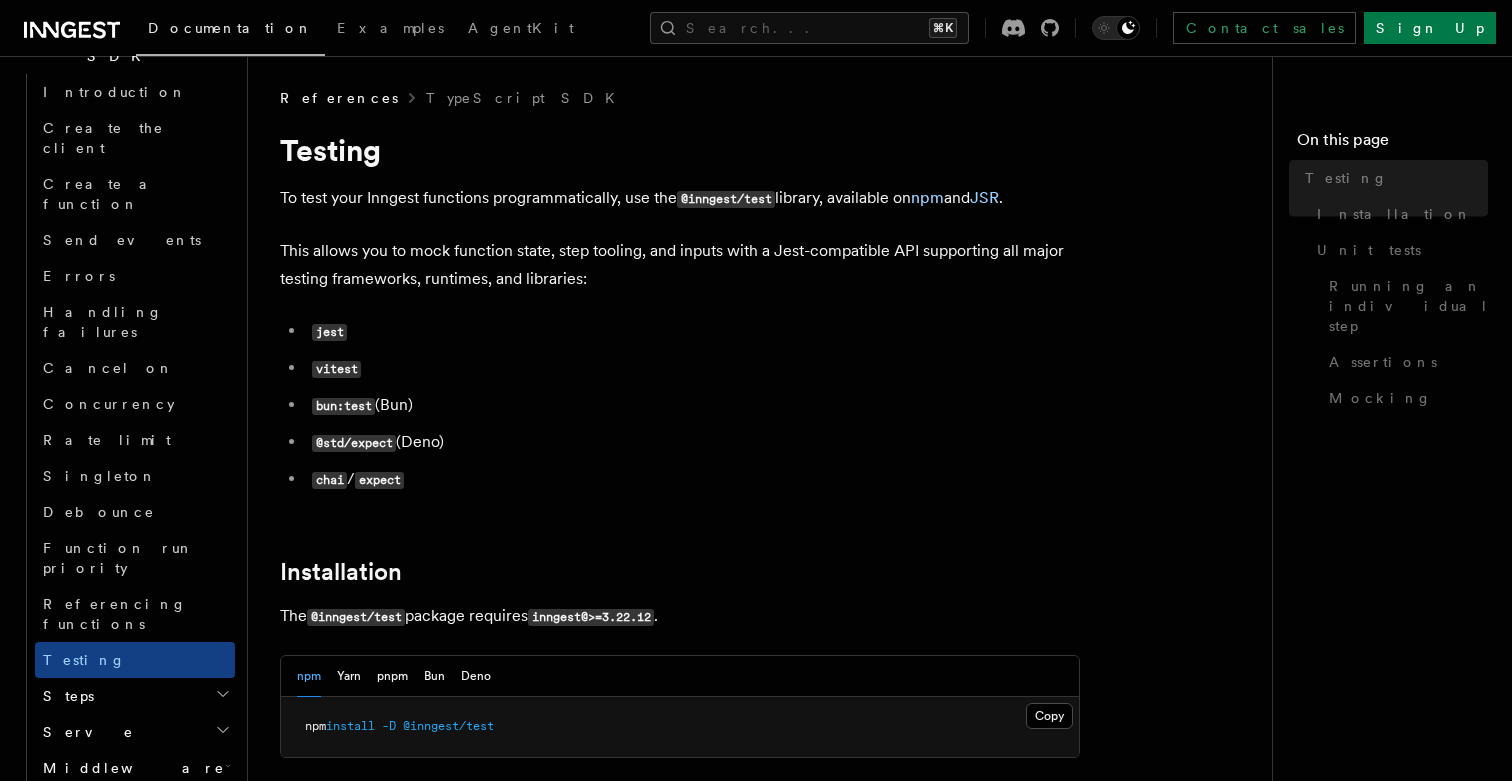 scroll, scrollTop: 1467, scrollLeft: 0, axis: vertical 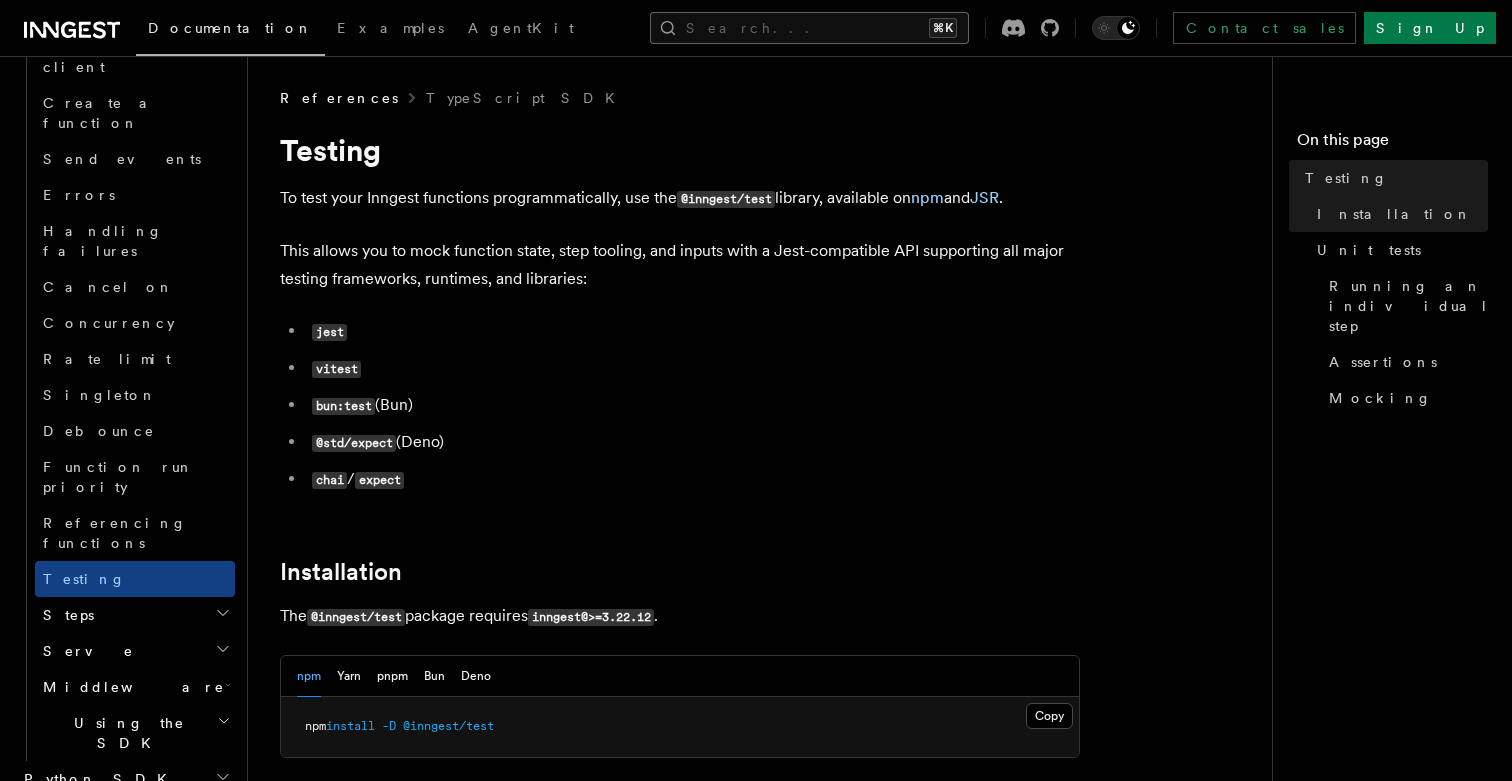 click on "Search... ⌘K" at bounding box center (809, 28) 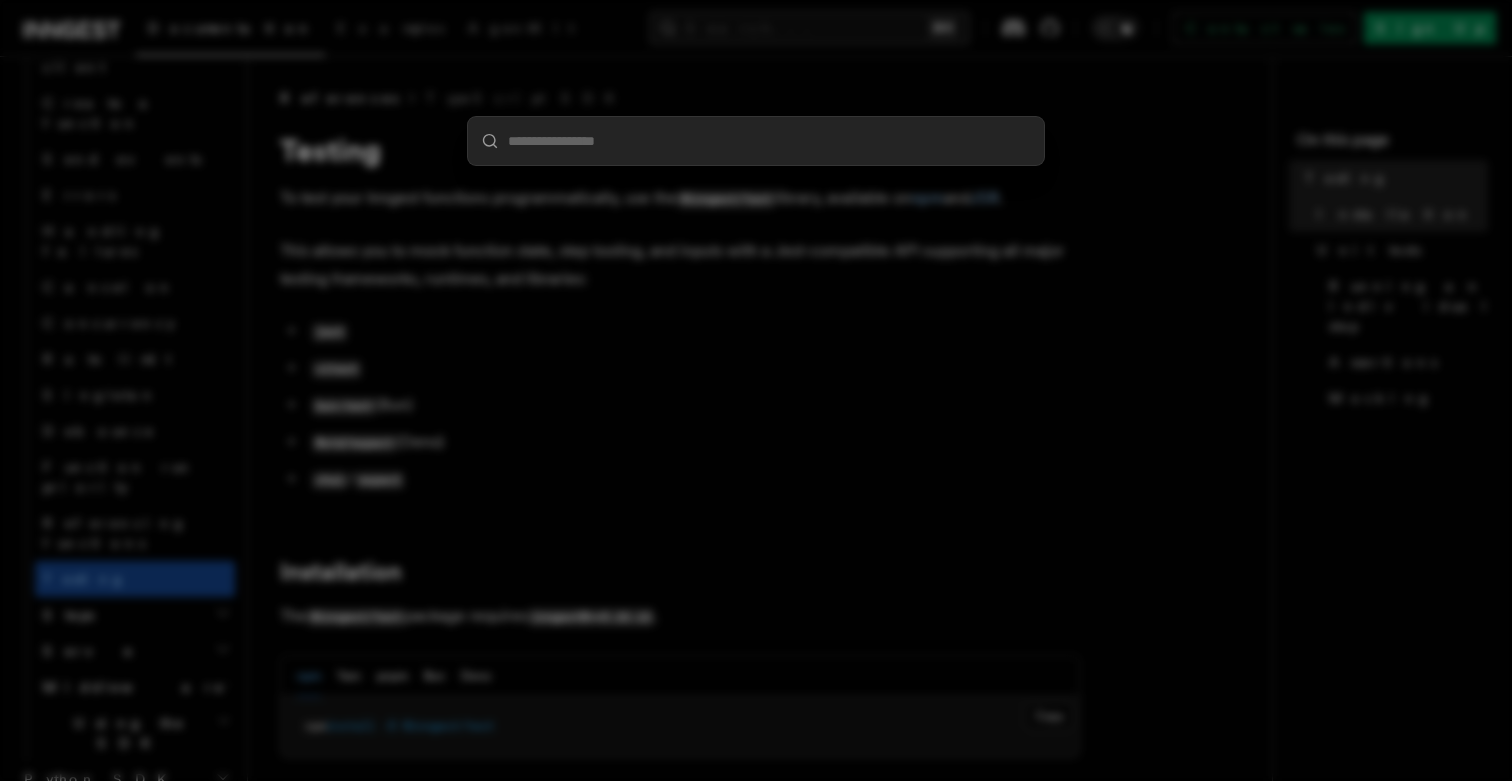 type on "*********" 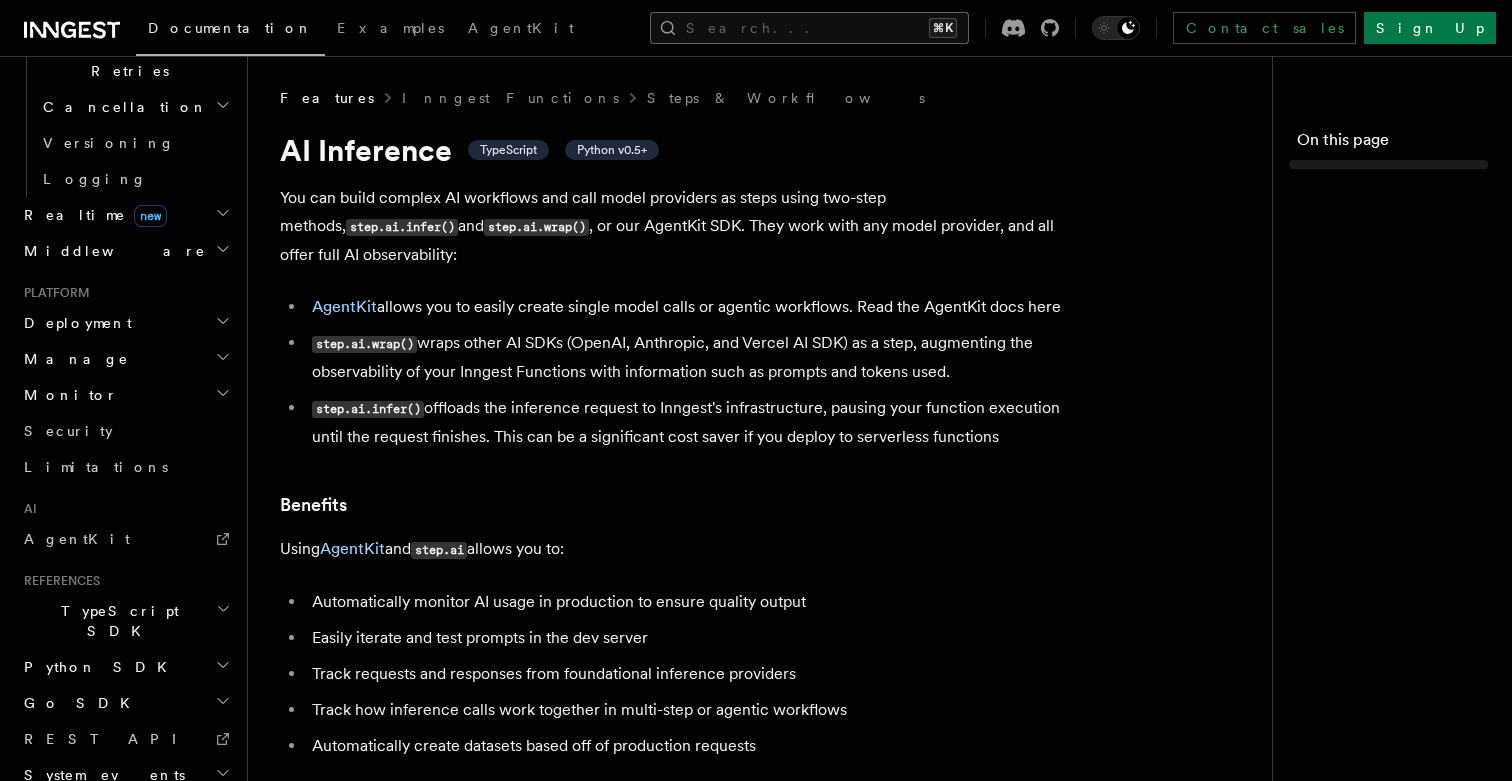 scroll, scrollTop: 1359, scrollLeft: 0, axis: vertical 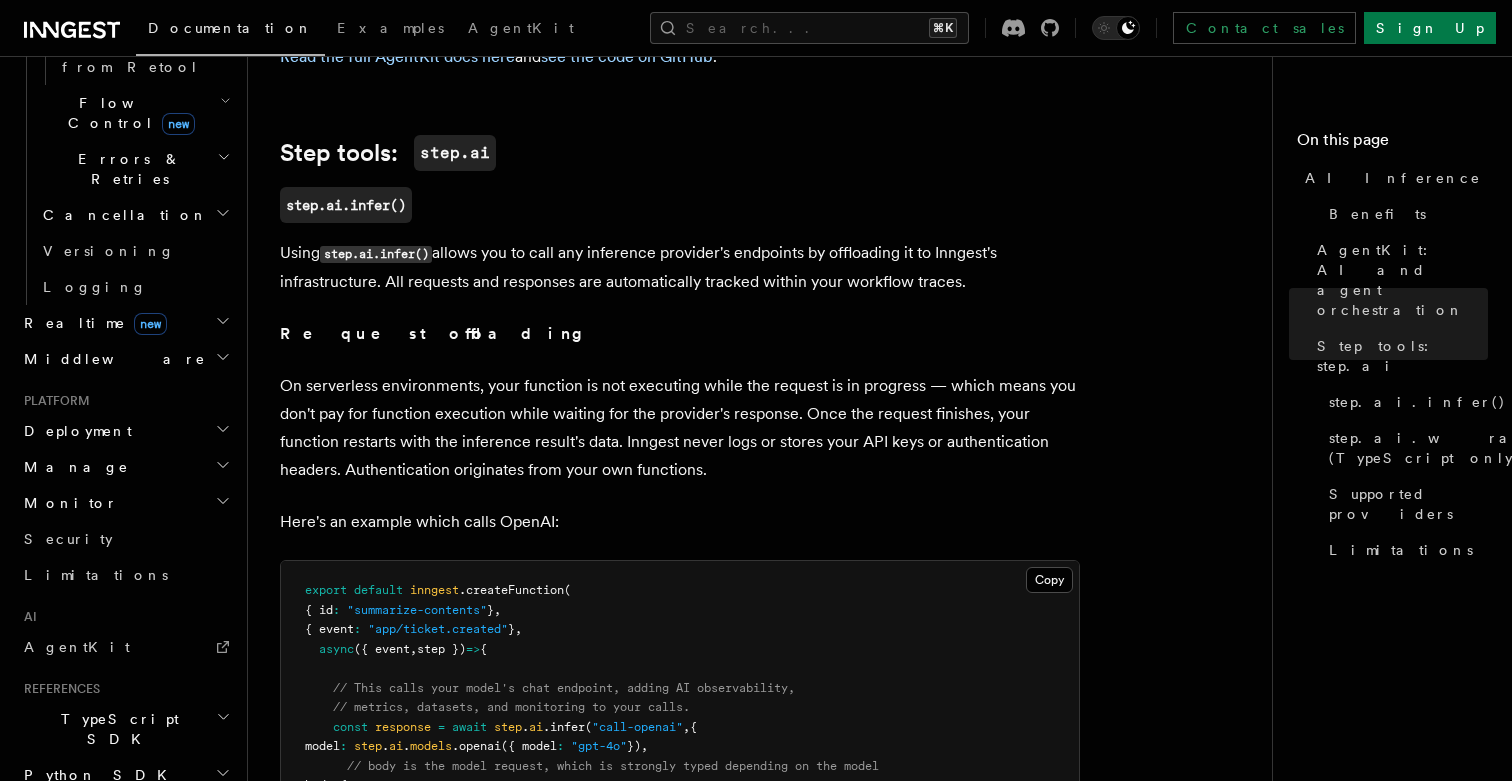 click on "On serverless environments, your function is not executing while the request is in progress — which means you don't pay for function execution while waiting for the provider's response.
Once the request finishes, your function restarts with the inference result's data.  Inngest never logs or stores your API keys or authentication headers.  Authentication originates from your own functions." at bounding box center (680, 428) 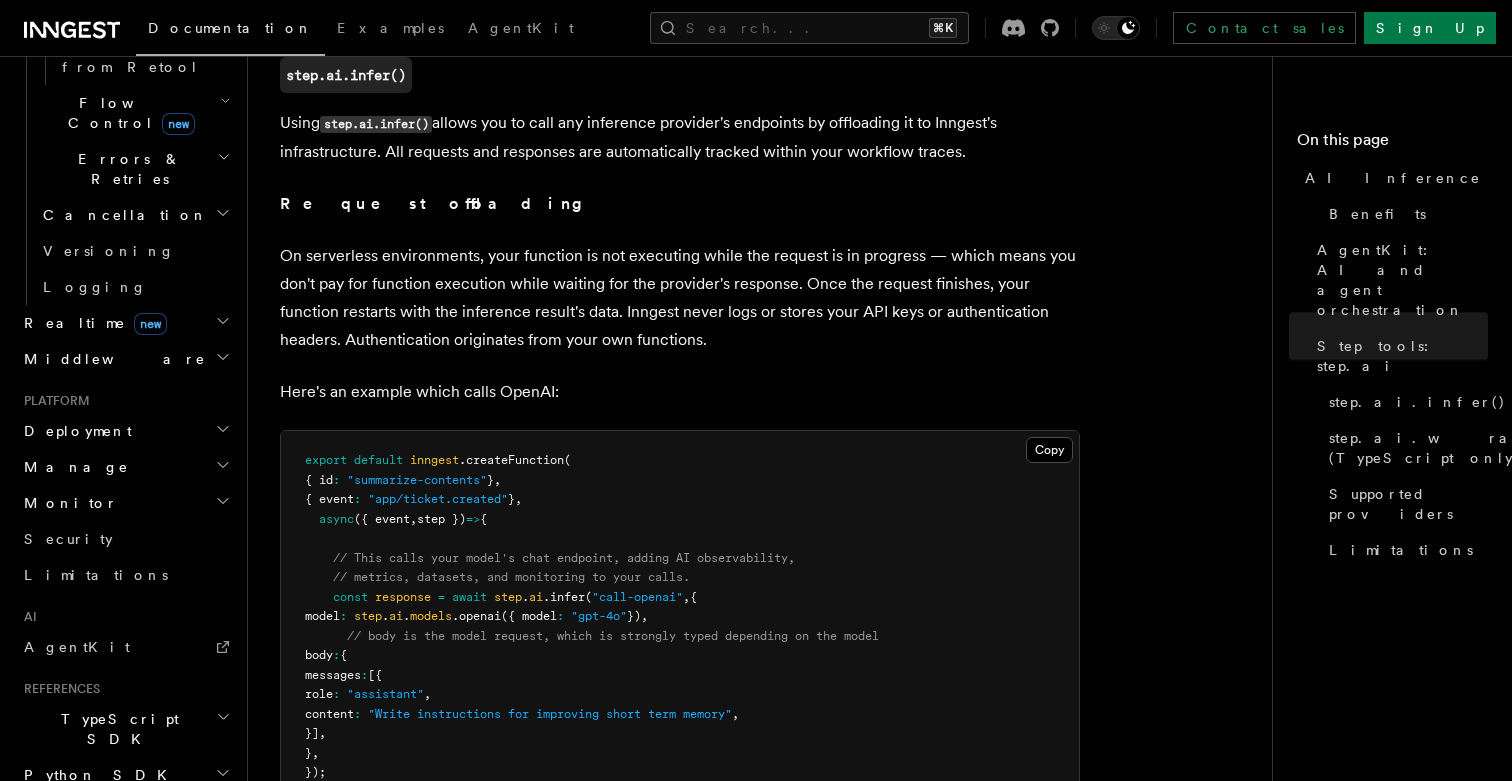 scroll, scrollTop: 1961, scrollLeft: 0, axis: vertical 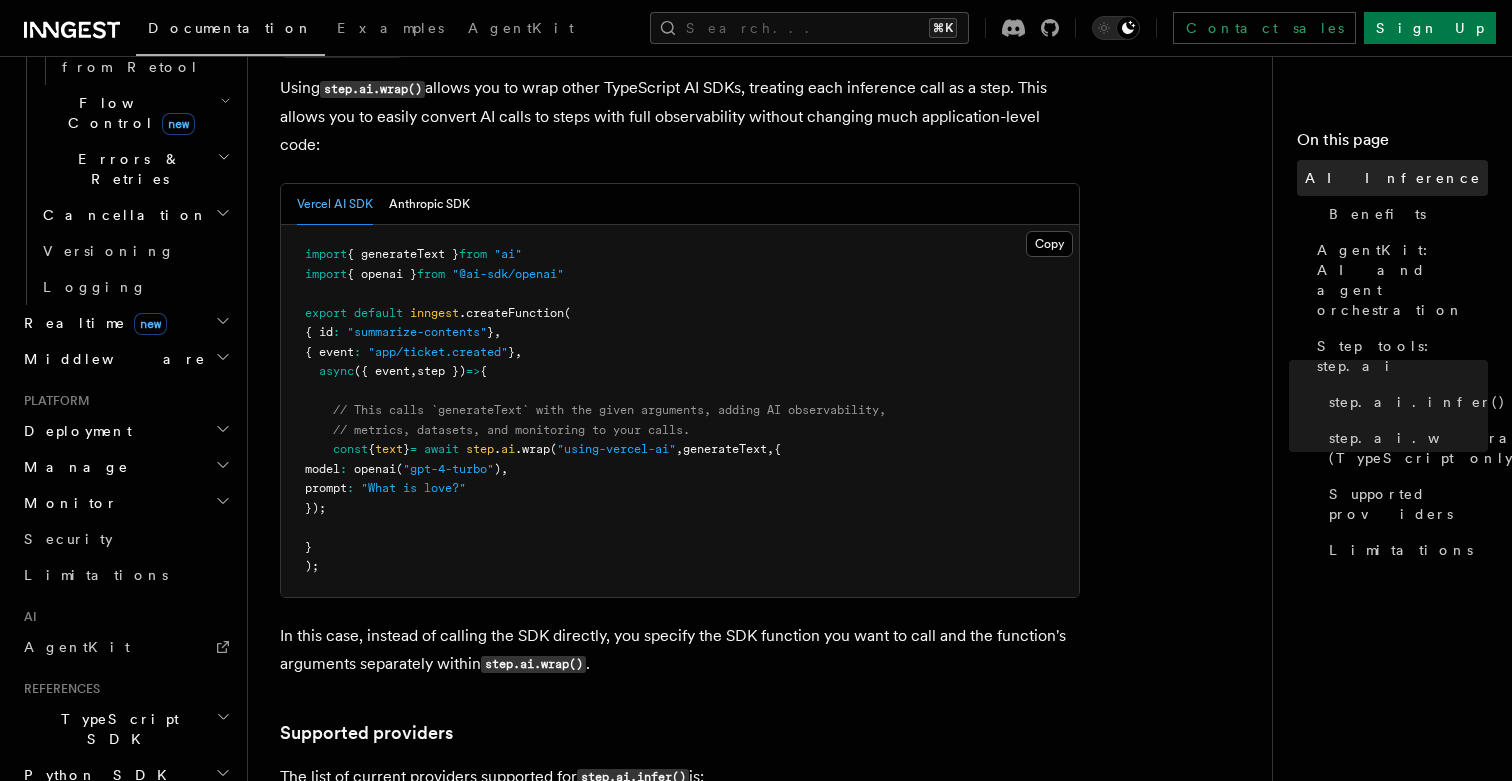 click on "AI Inference" at bounding box center (1393, 178) 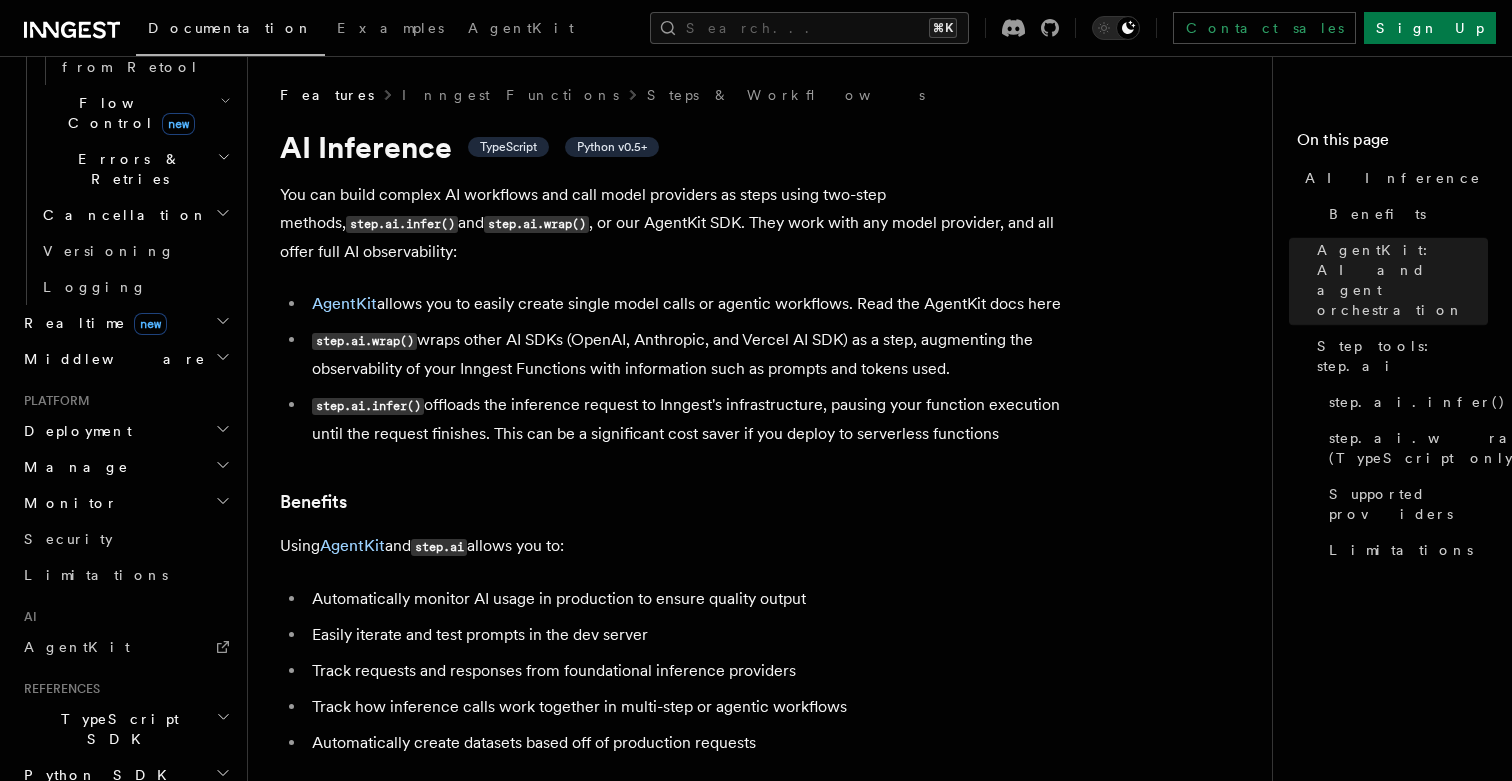 scroll, scrollTop: 0, scrollLeft: 0, axis: both 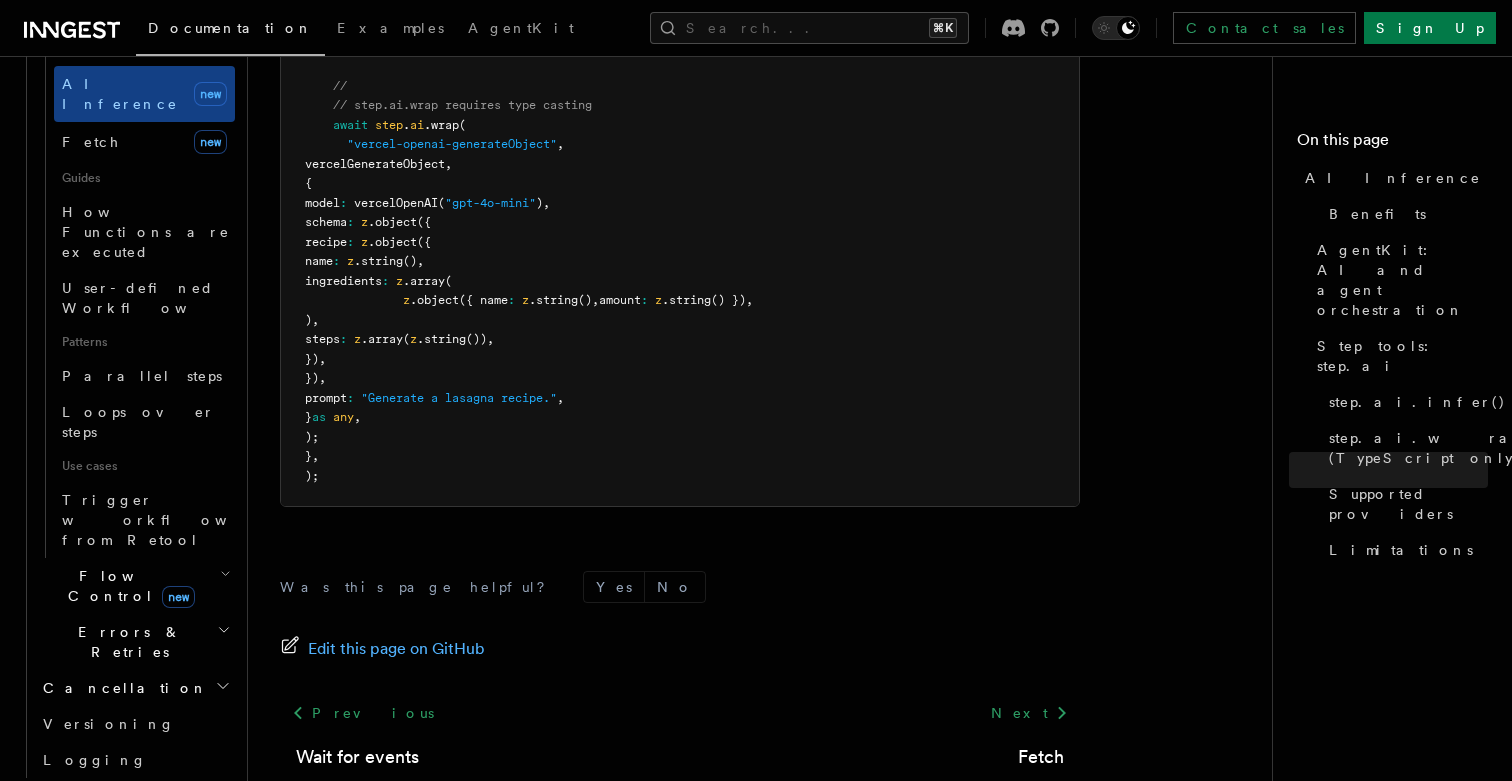 click on "Cancellation" at bounding box center [135, 688] 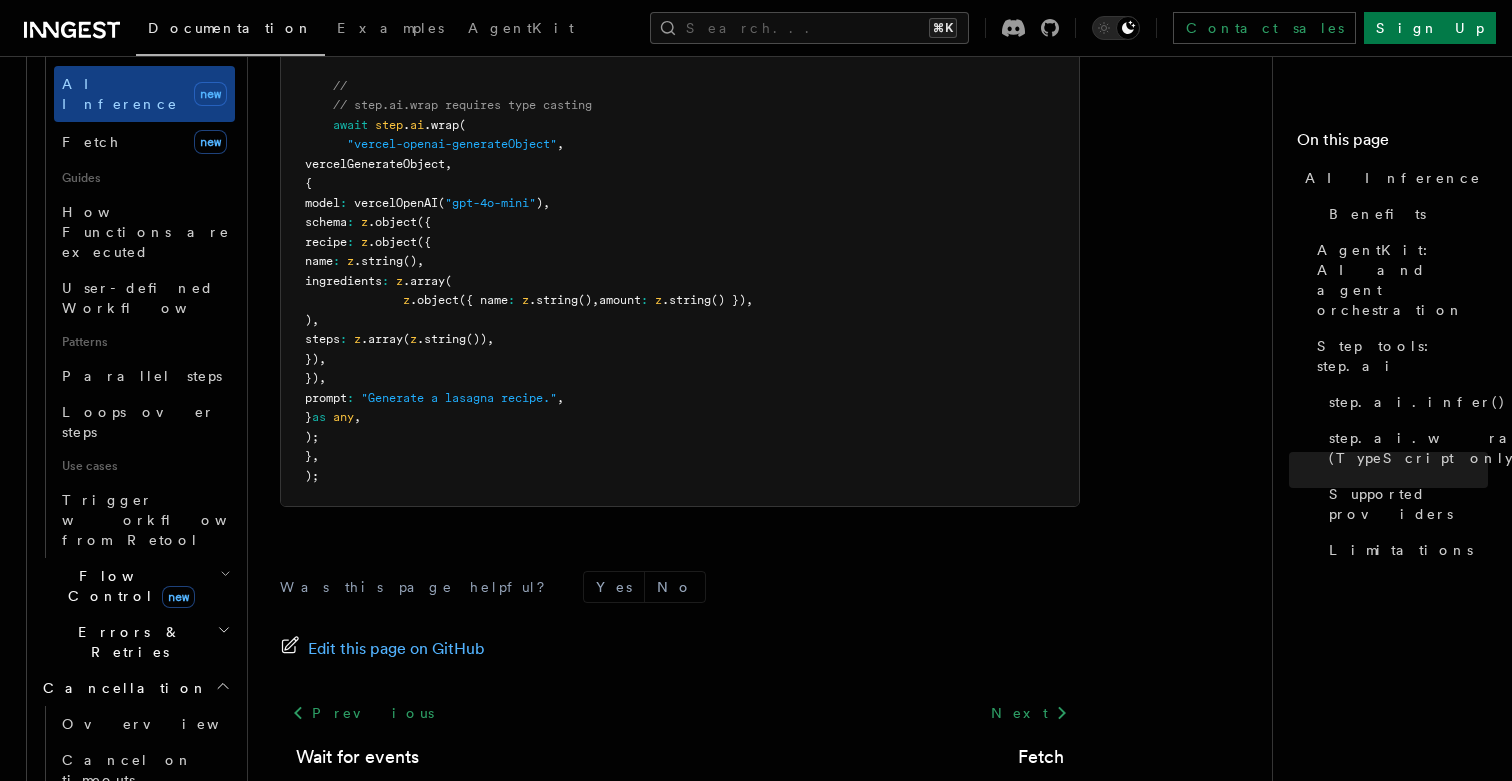 click on "Errors & Retries" at bounding box center [126, 642] 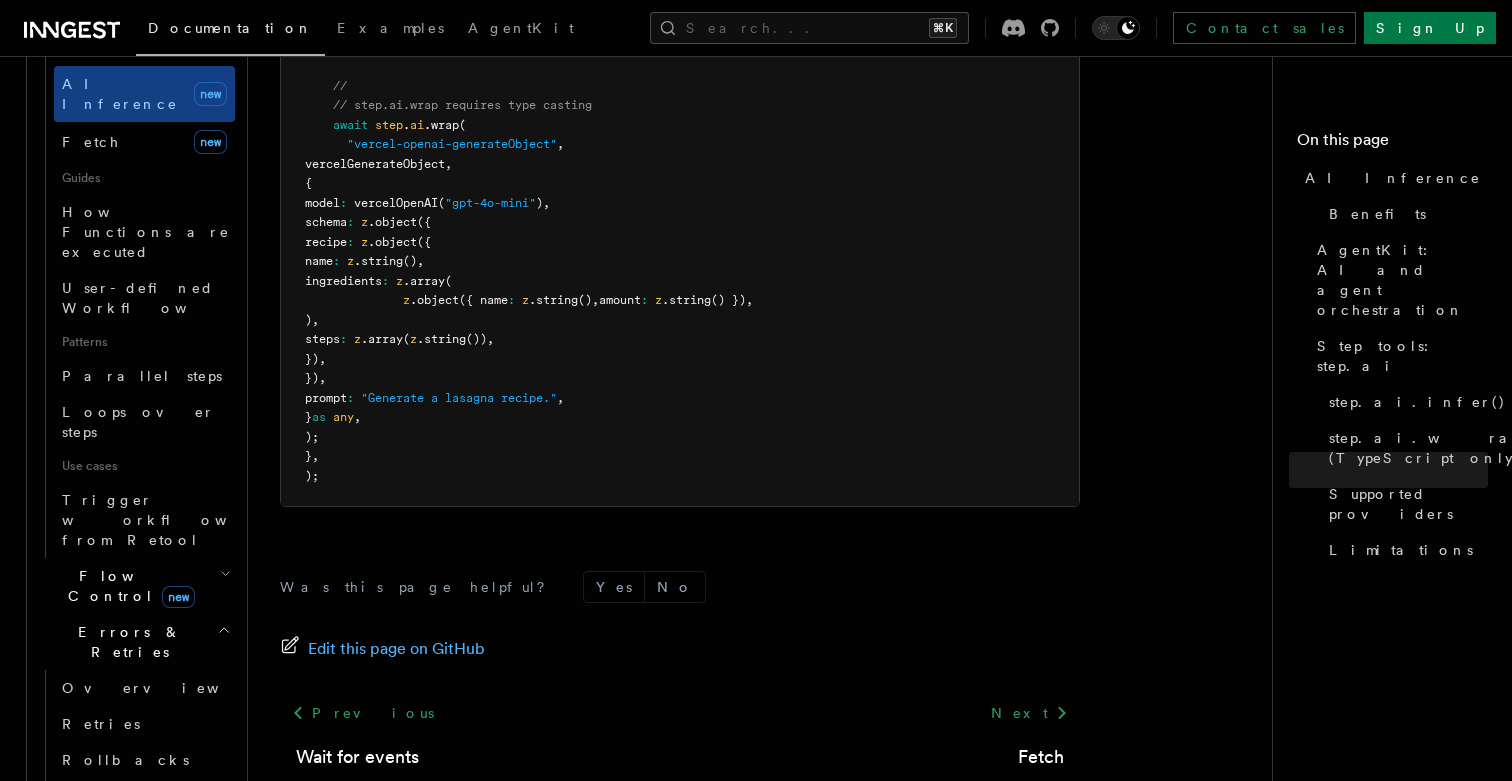 click on "Flow Control new" at bounding box center [127, 586] 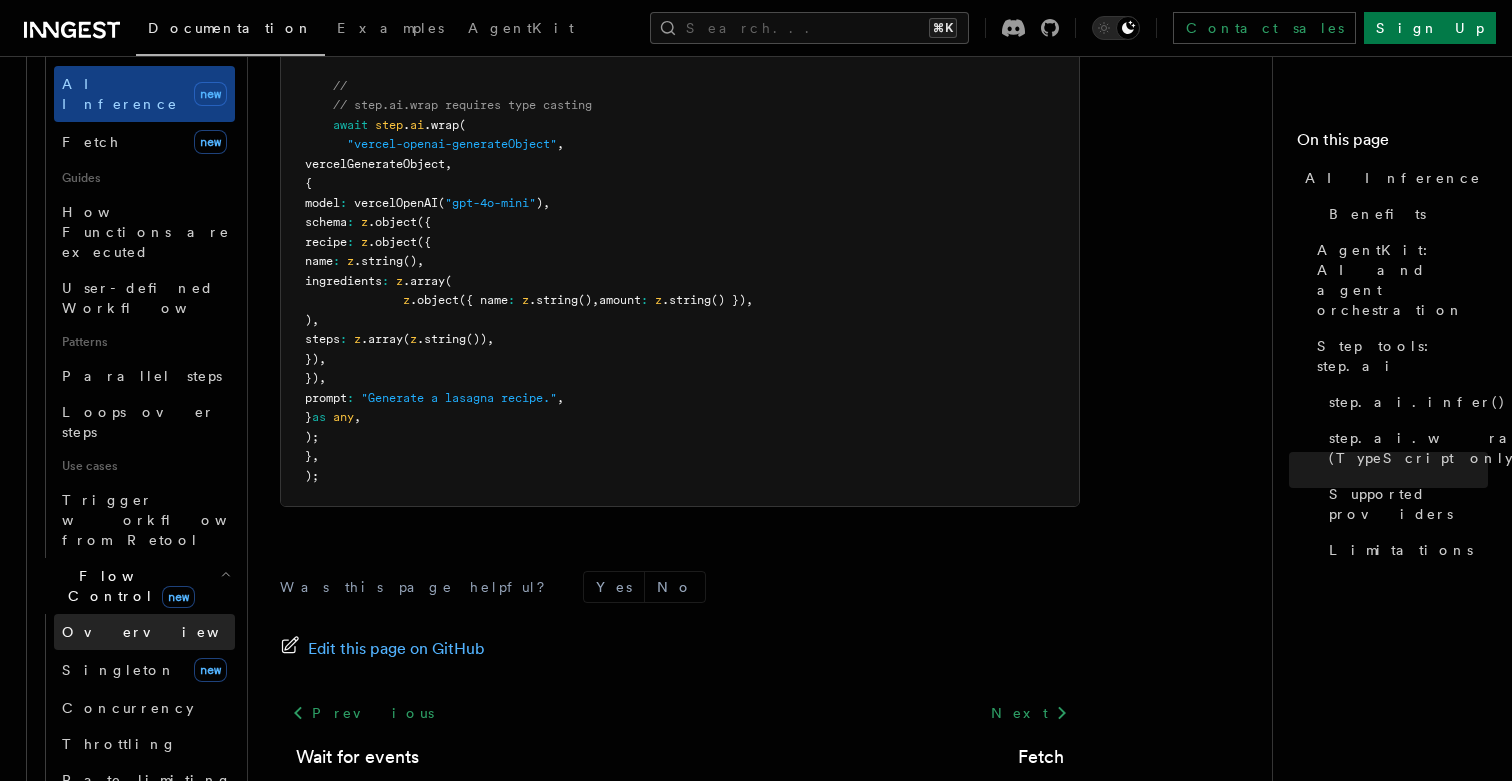 click on "Overview" at bounding box center [144, 632] 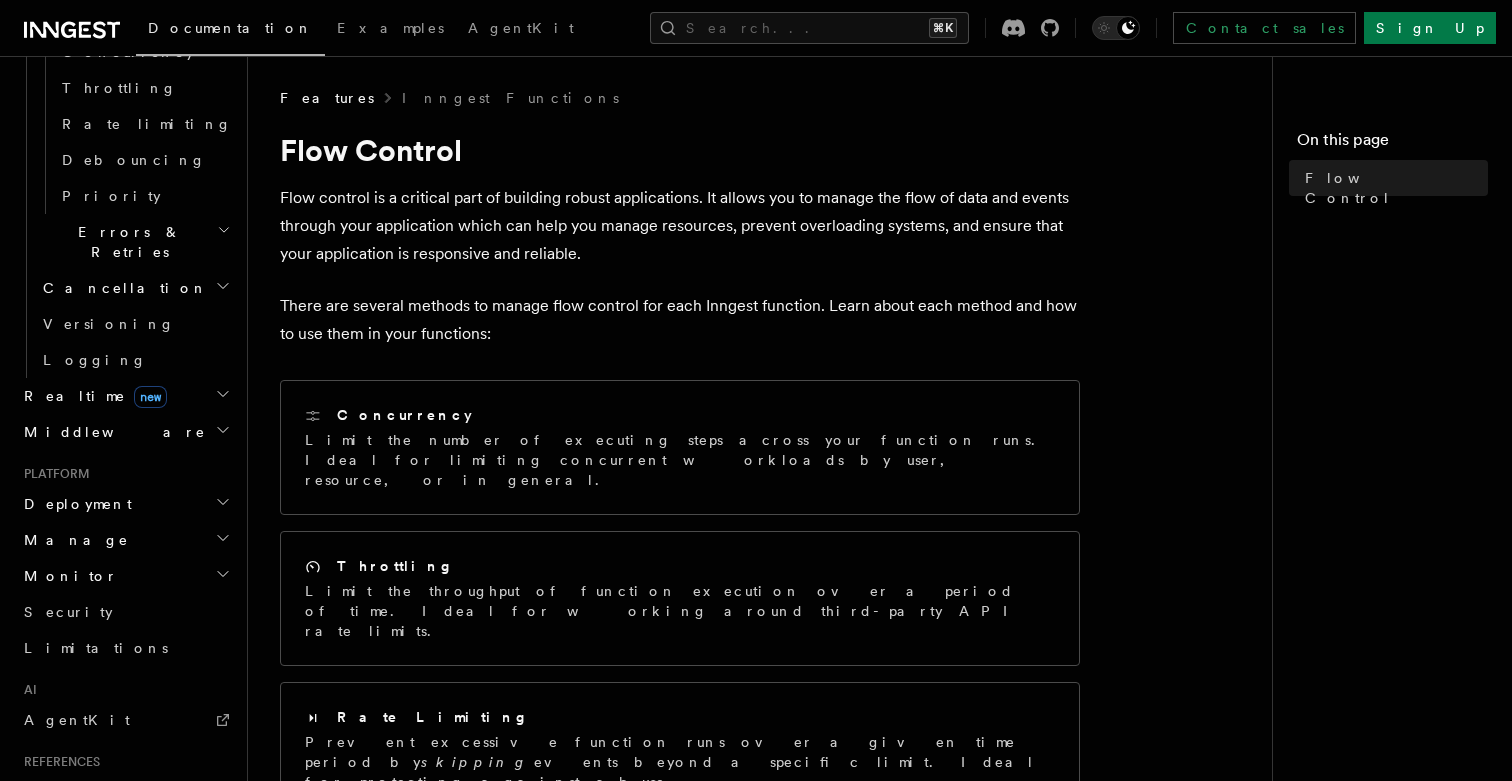 click on "Manage" at bounding box center (72, 540) 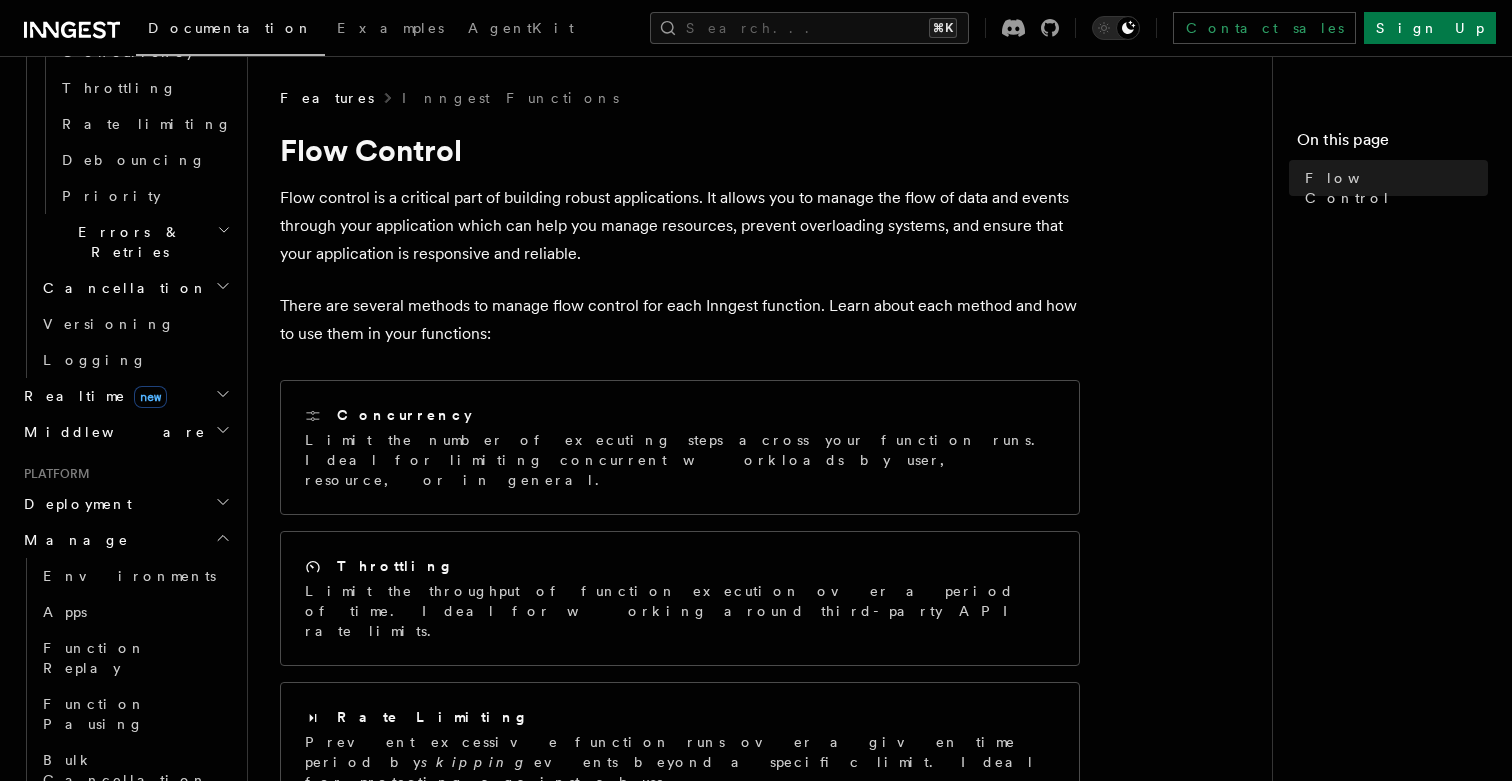 click on "Deployment" at bounding box center [74, 504] 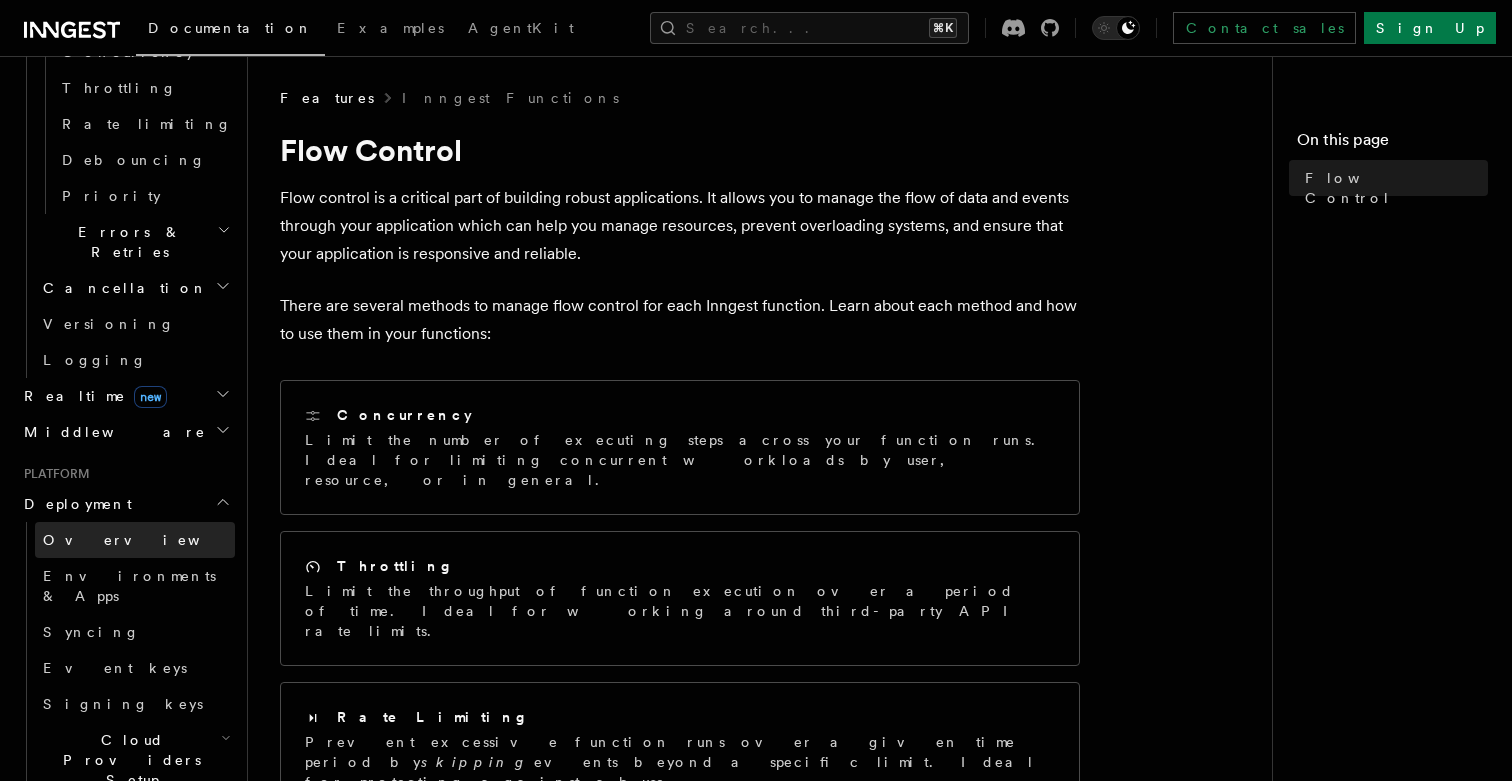 click on "Overview" at bounding box center [146, 540] 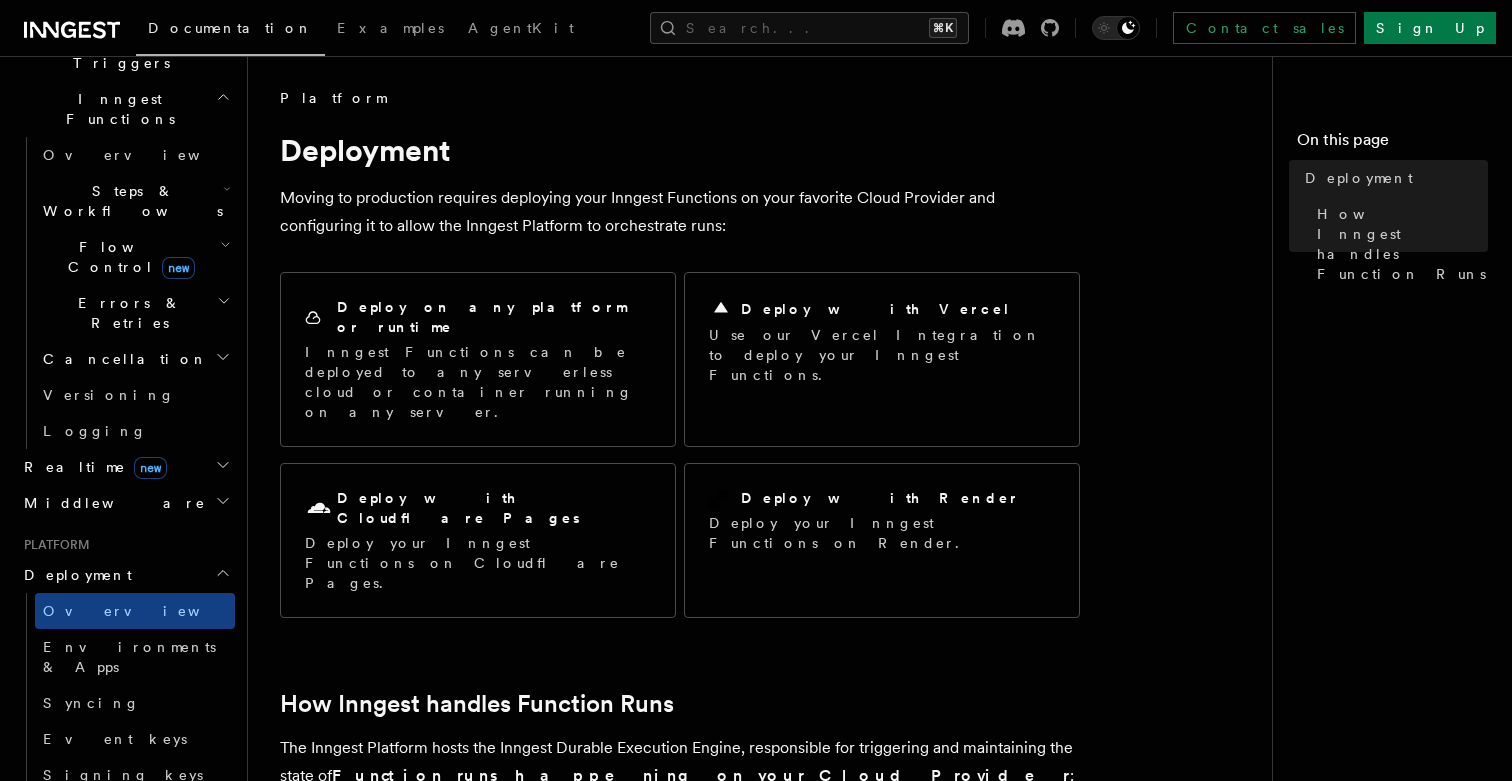 scroll, scrollTop: 550, scrollLeft: 0, axis: vertical 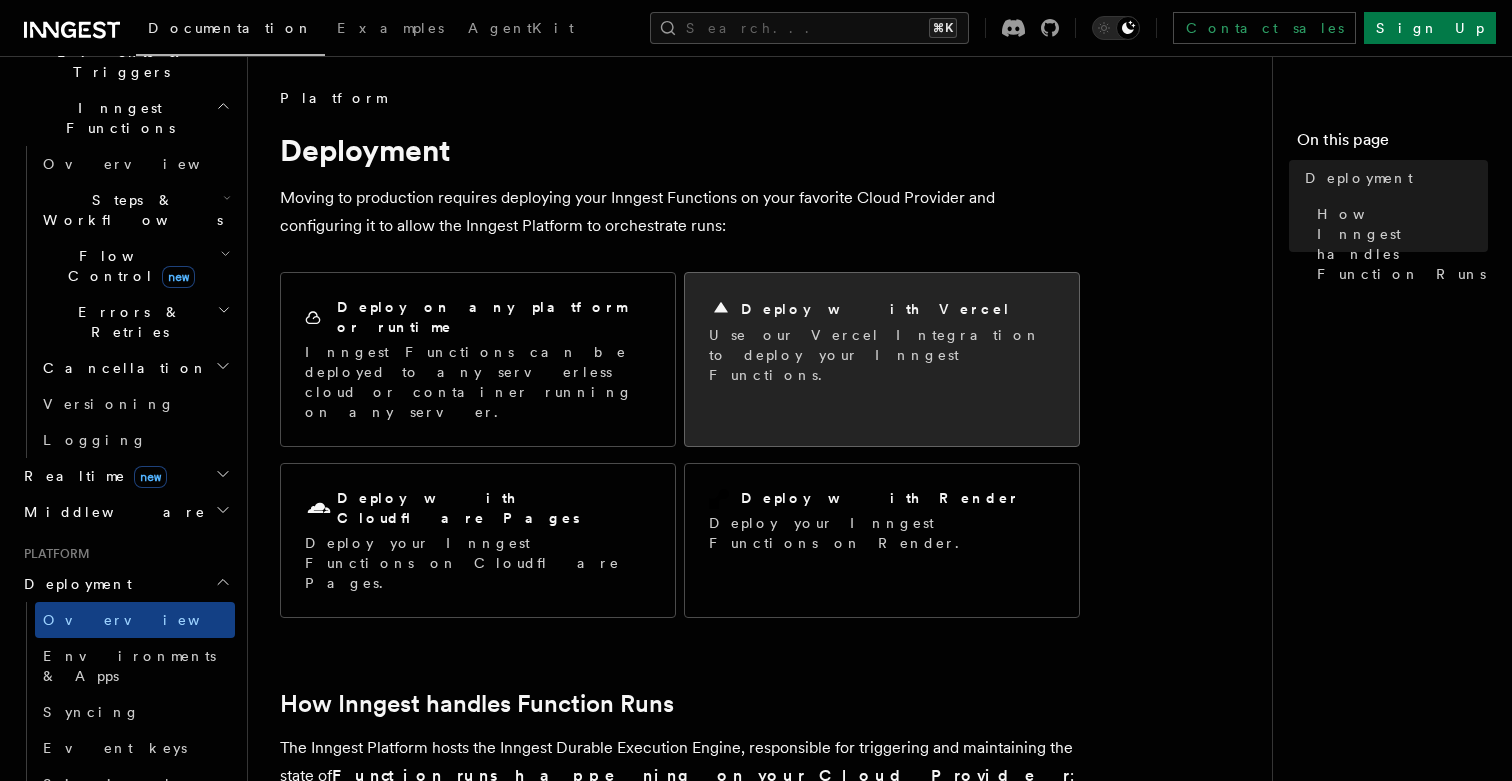 click on "Deploy with Vercel" at bounding box center (876, 309) 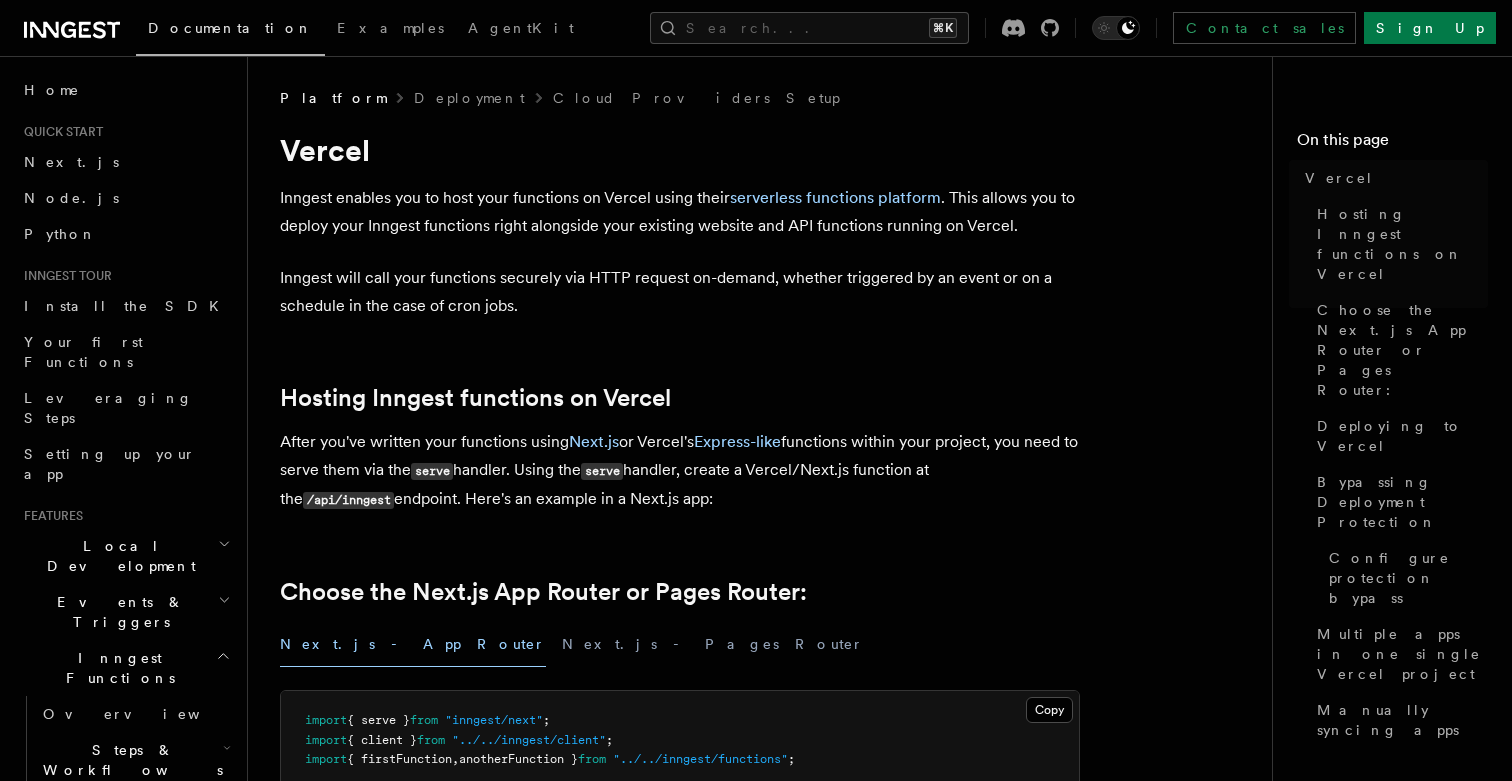 scroll, scrollTop: 0, scrollLeft: 0, axis: both 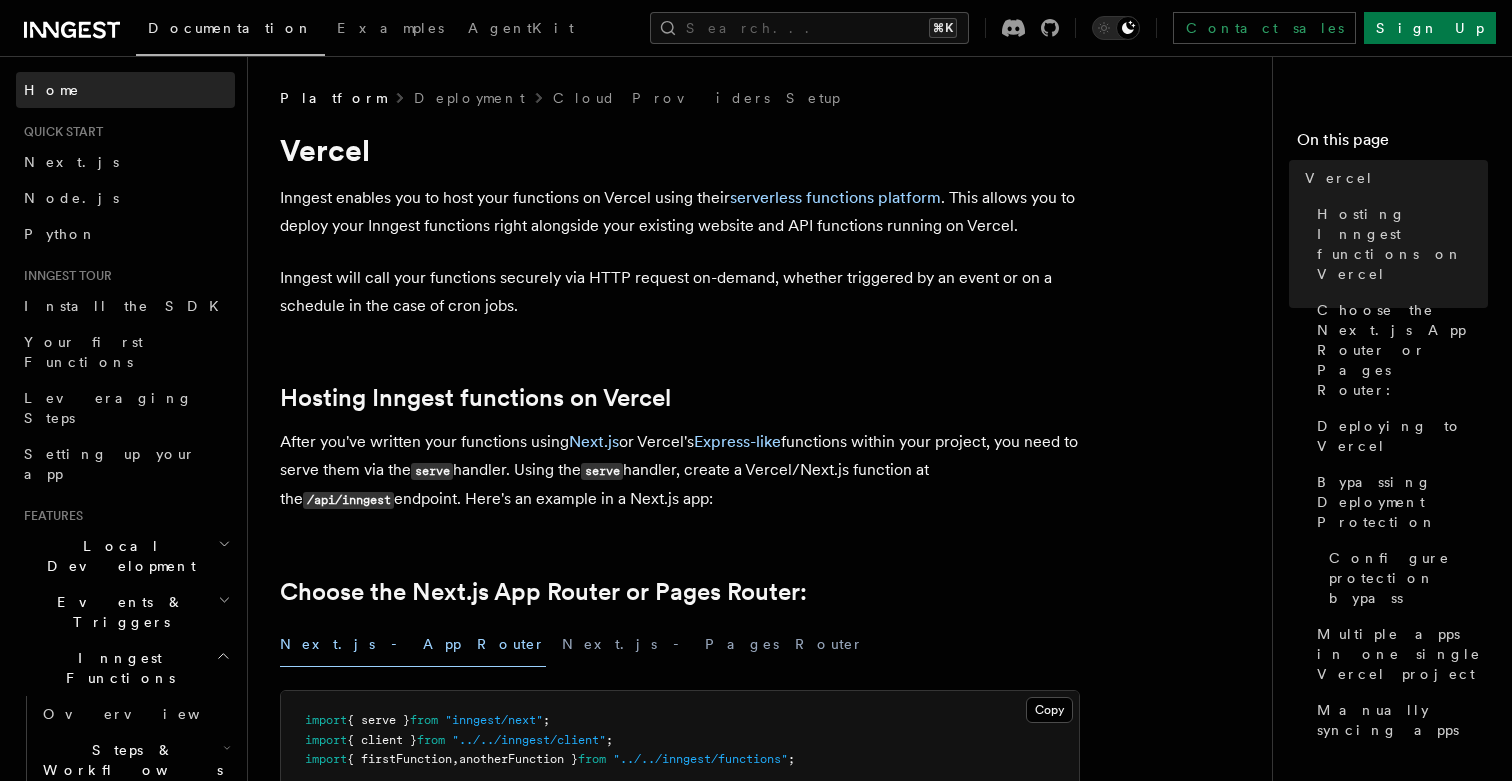 click on "Home" at bounding box center [52, 90] 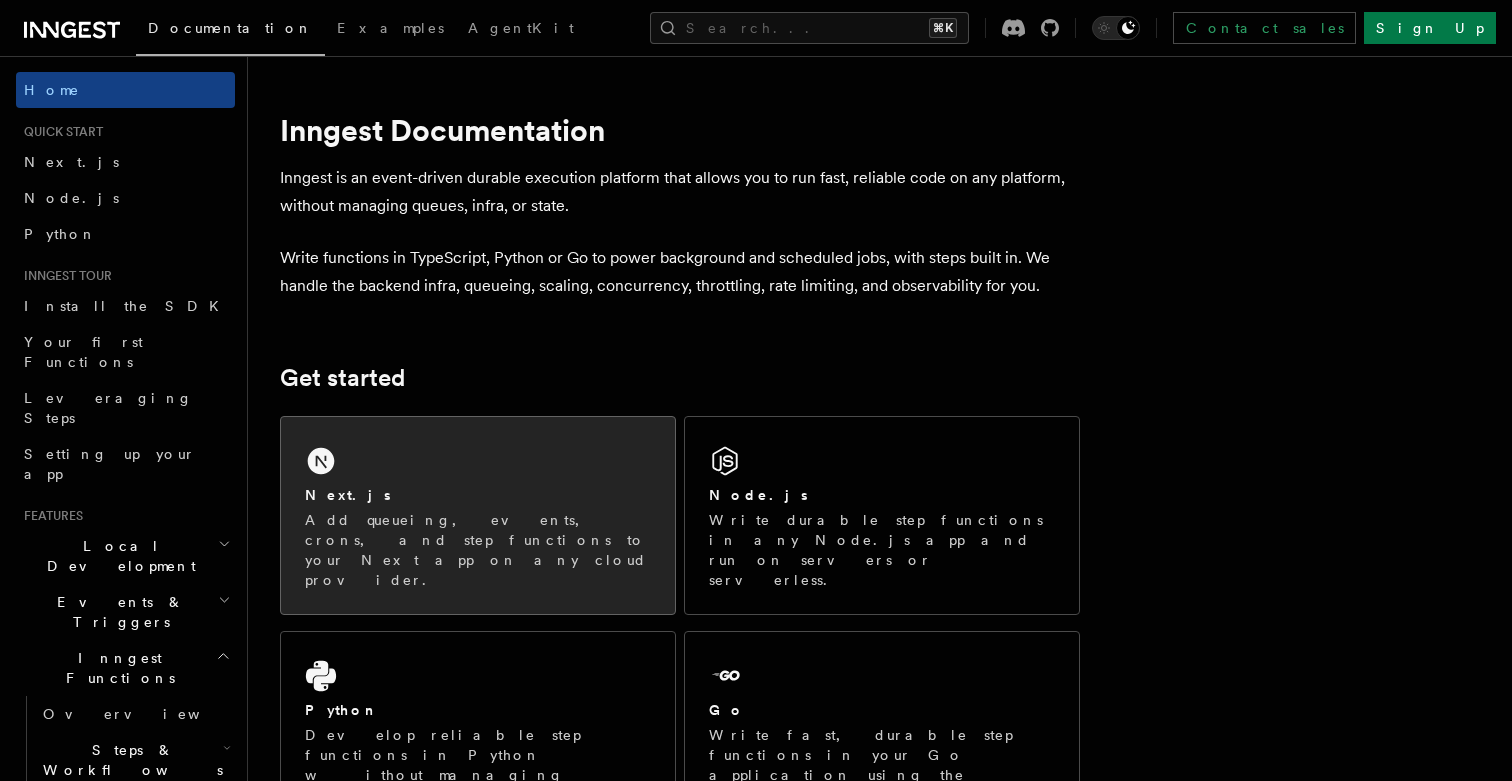 click on "Next.js Add queueing, events, crons, and step functions to your Next app on any cloud provider." at bounding box center (478, 515) 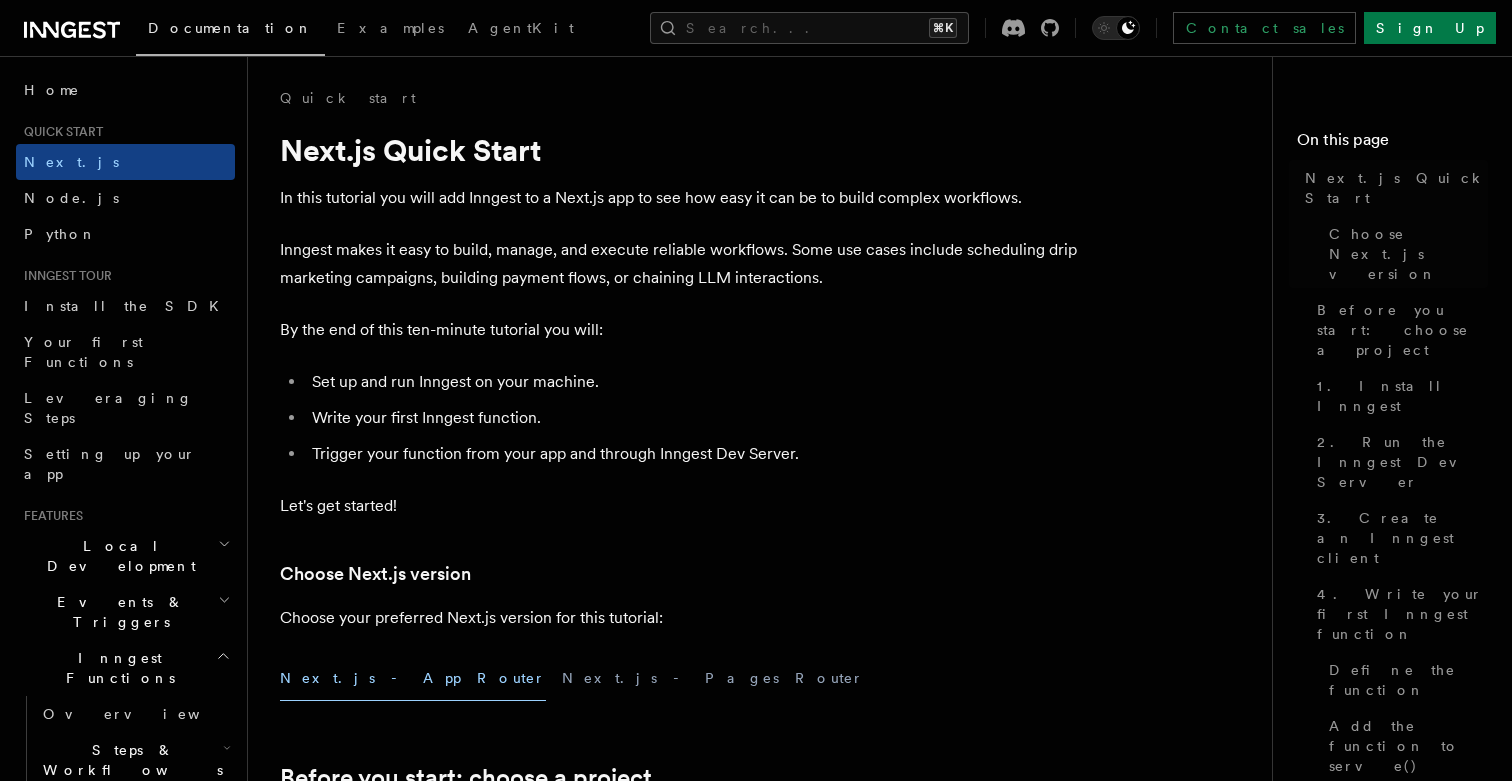 scroll, scrollTop: 0, scrollLeft: 0, axis: both 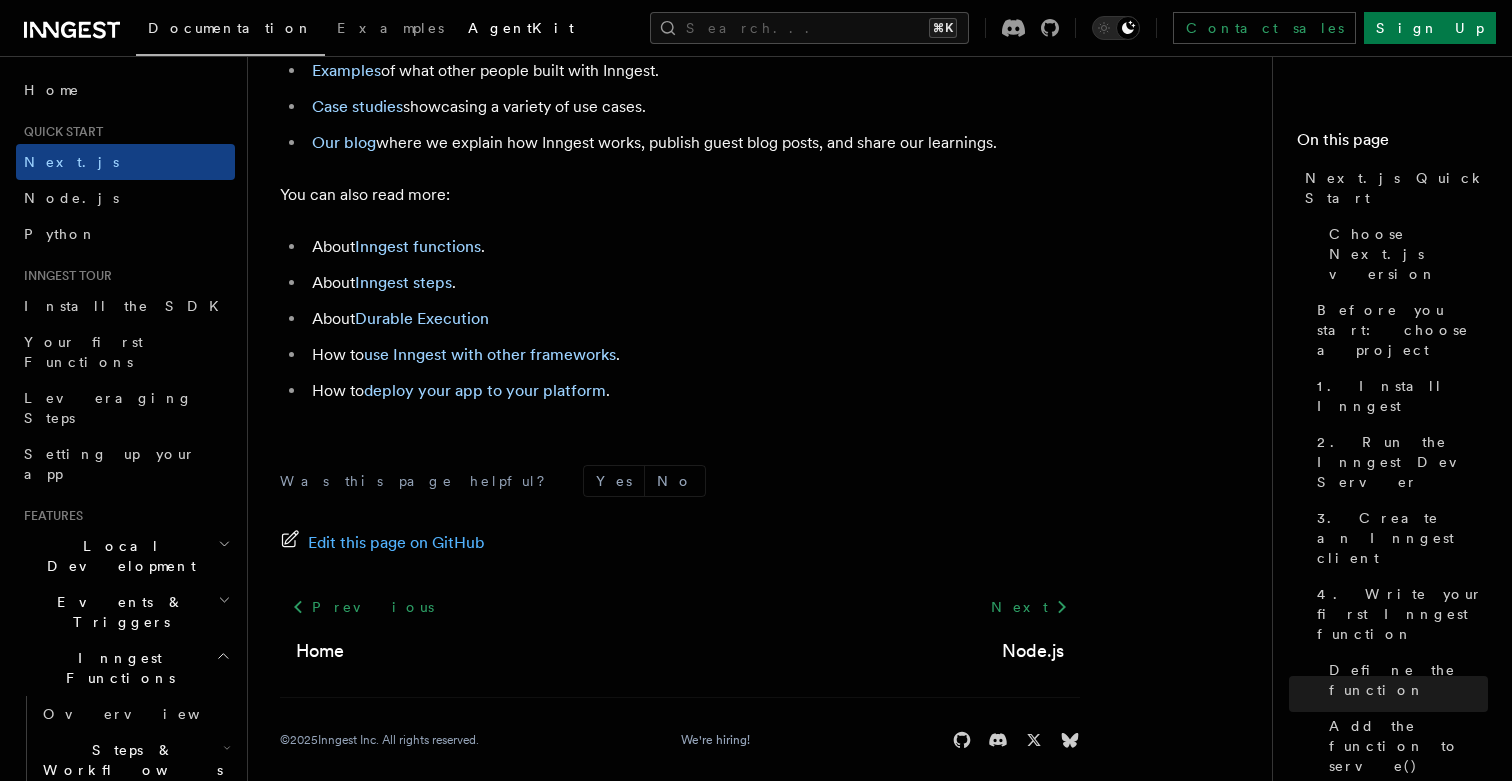 click on "AgentKit" at bounding box center [521, 28] 